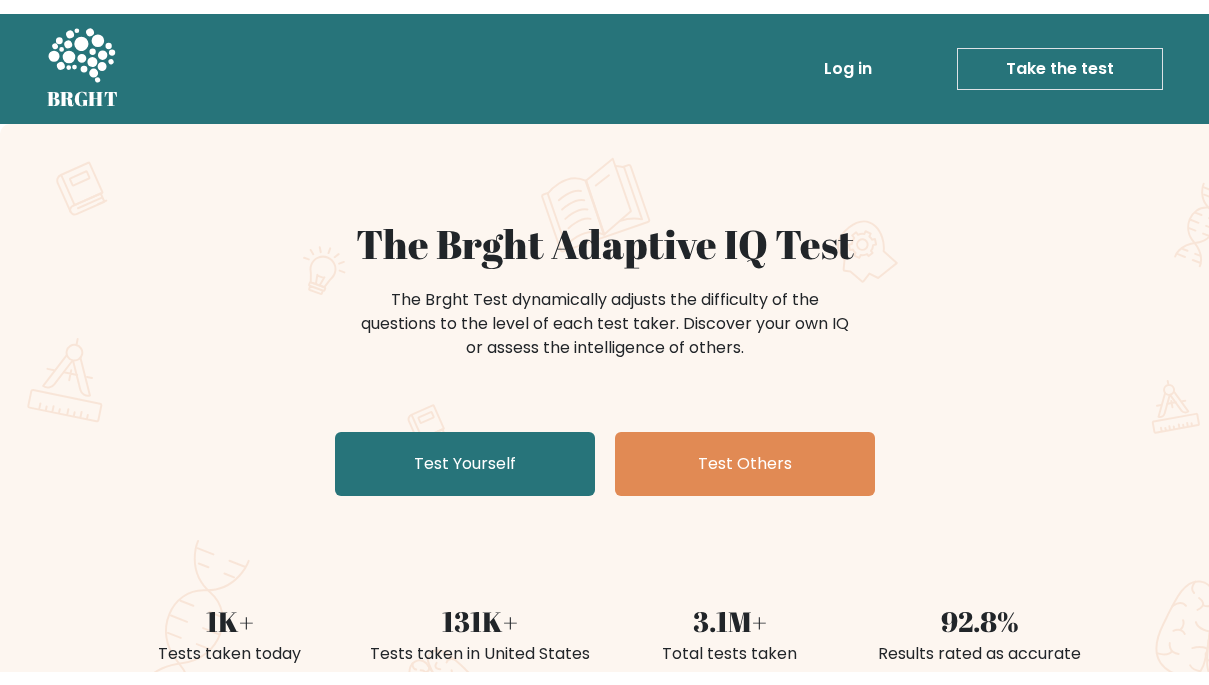 scroll, scrollTop: 0, scrollLeft: 0, axis: both 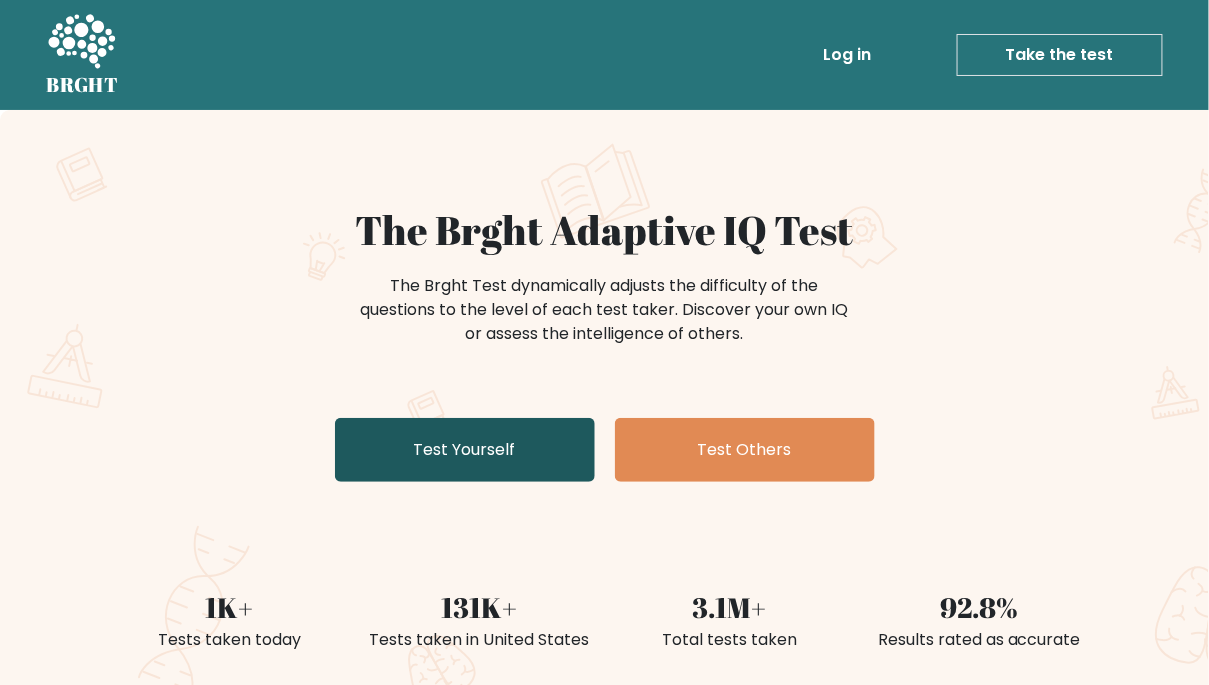 click on "Test Yourself" at bounding box center [465, 450] 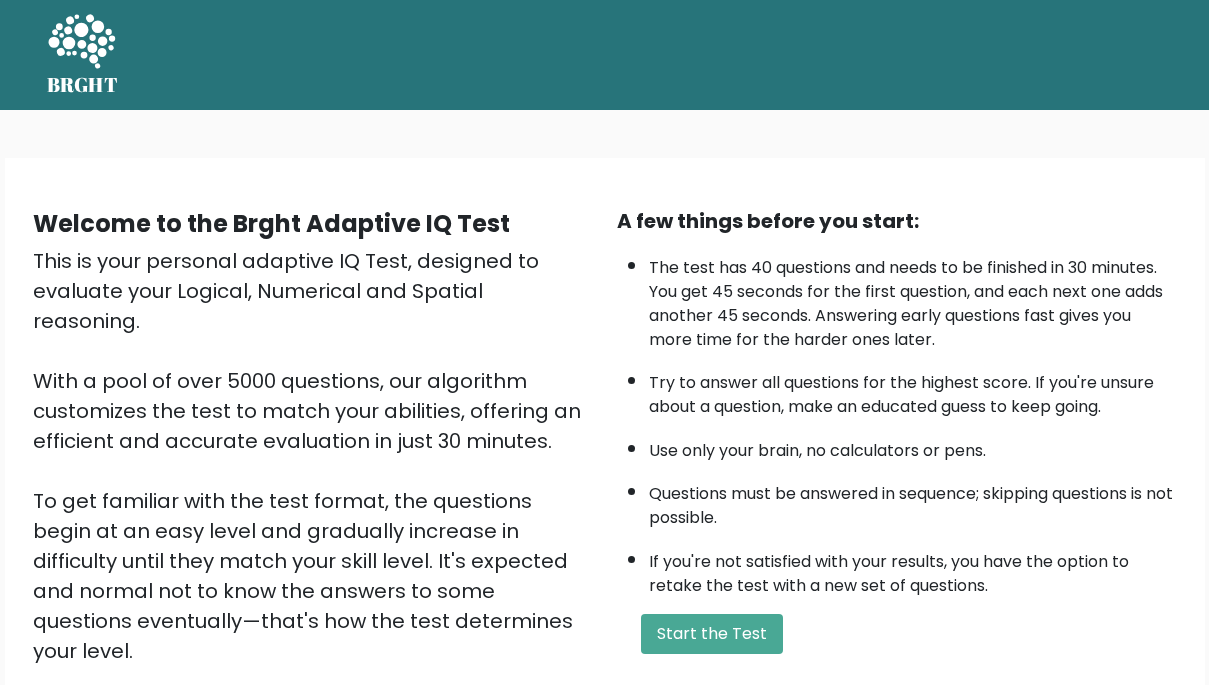 scroll, scrollTop: 0, scrollLeft: 0, axis: both 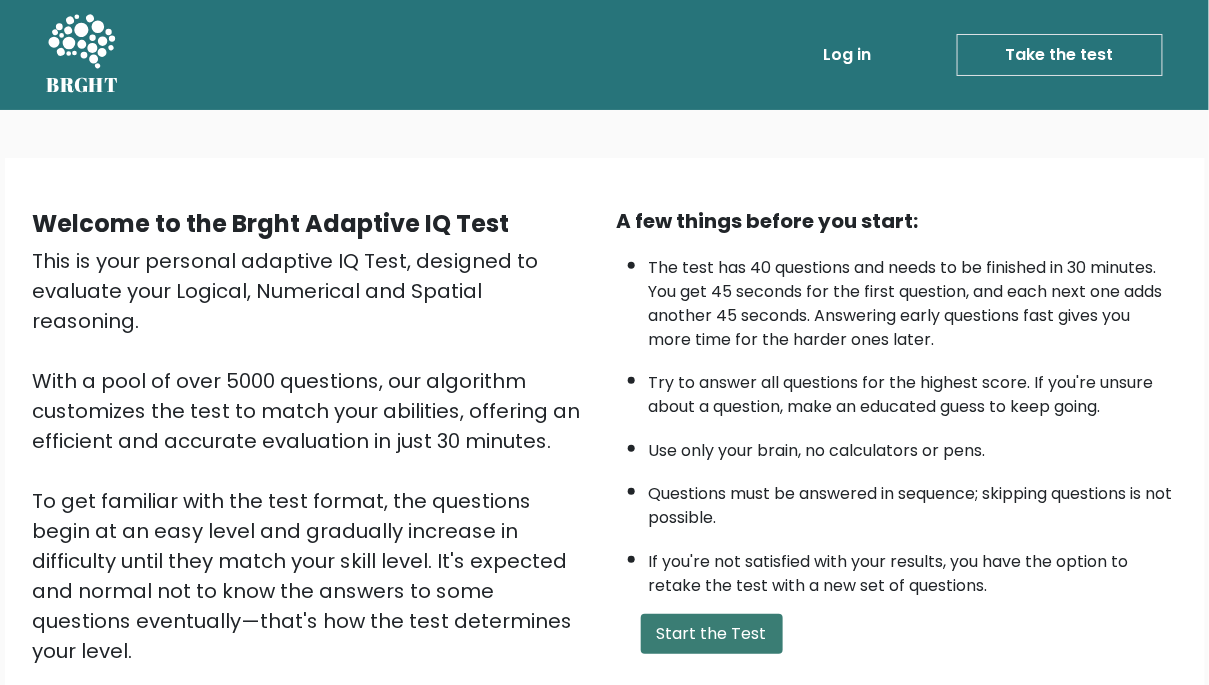 click on "Start the Test" at bounding box center [712, 634] 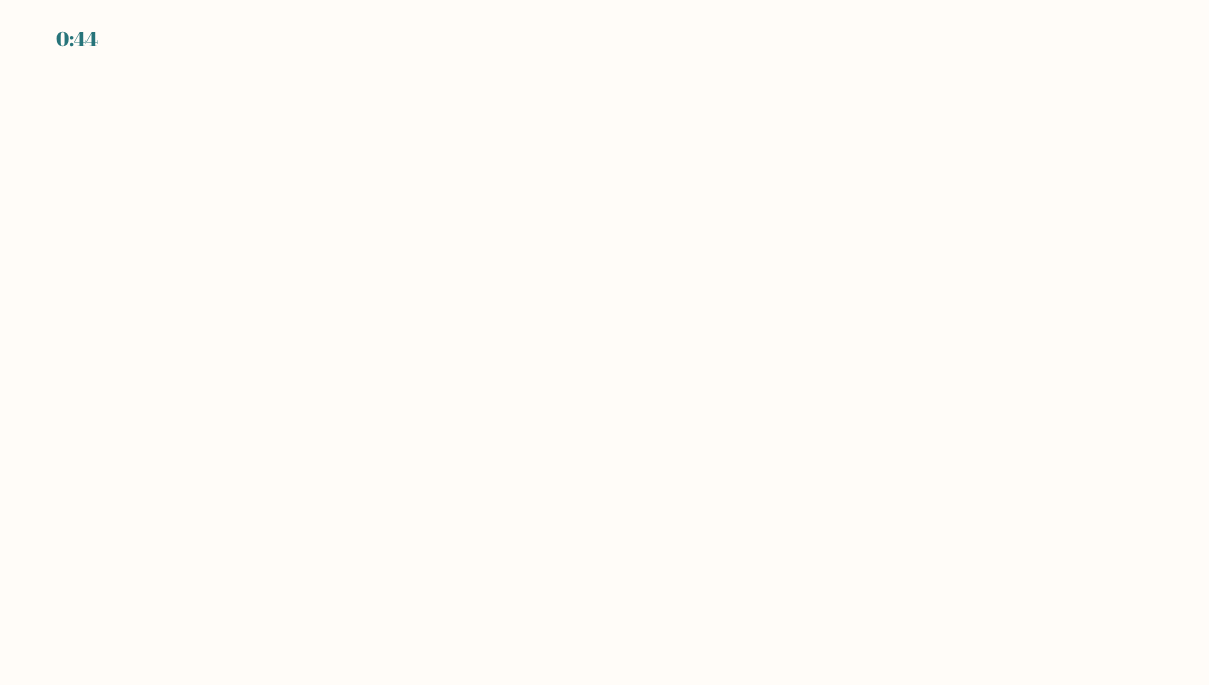 scroll, scrollTop: 0, scrollLeft: 0, axis: both 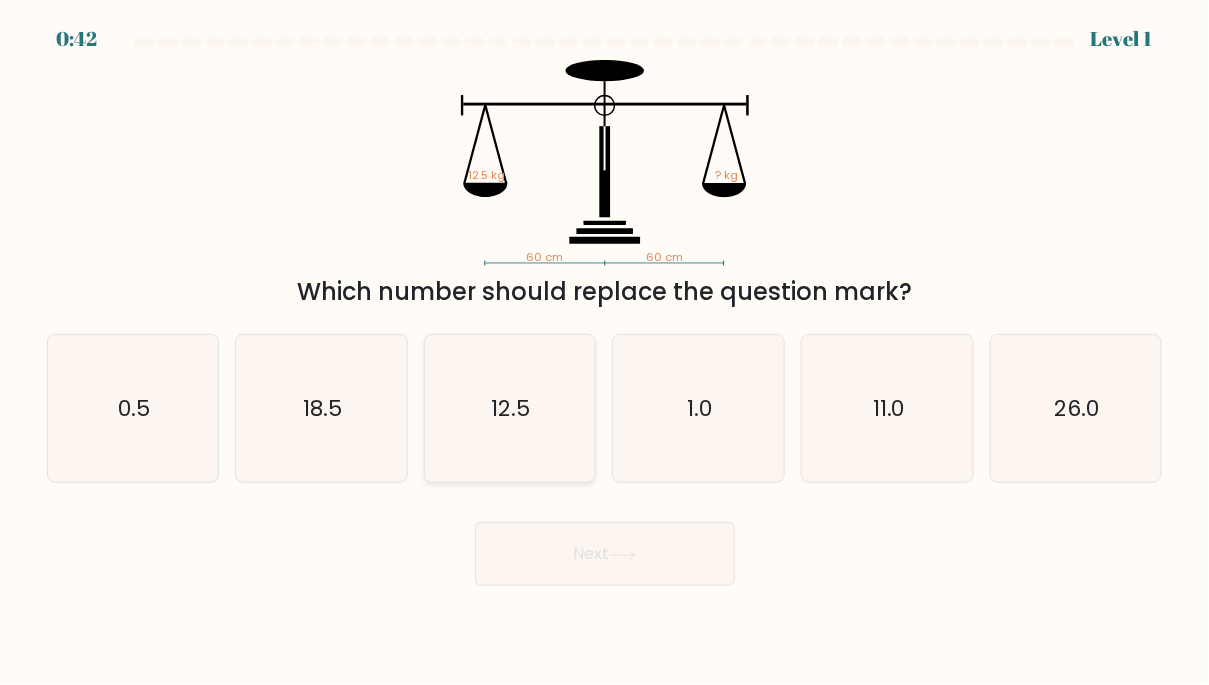 click on "12.5" at bounding box center (510, 409) 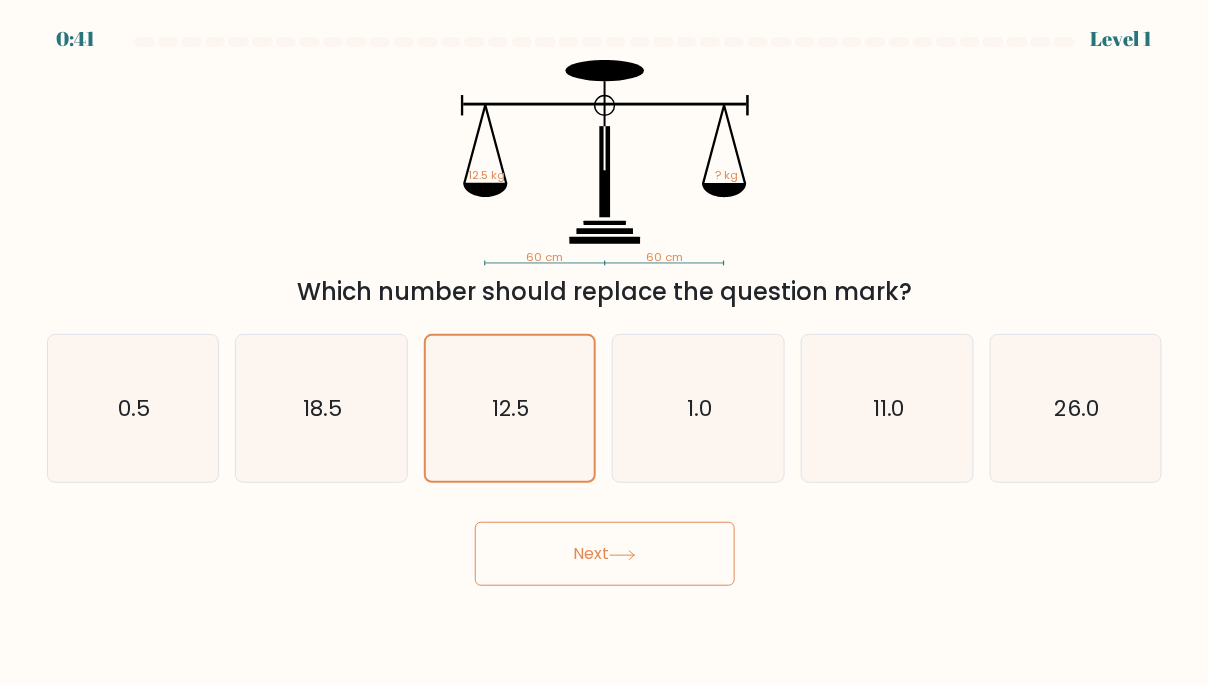 click on "Next" at bounding box center (605, 554) 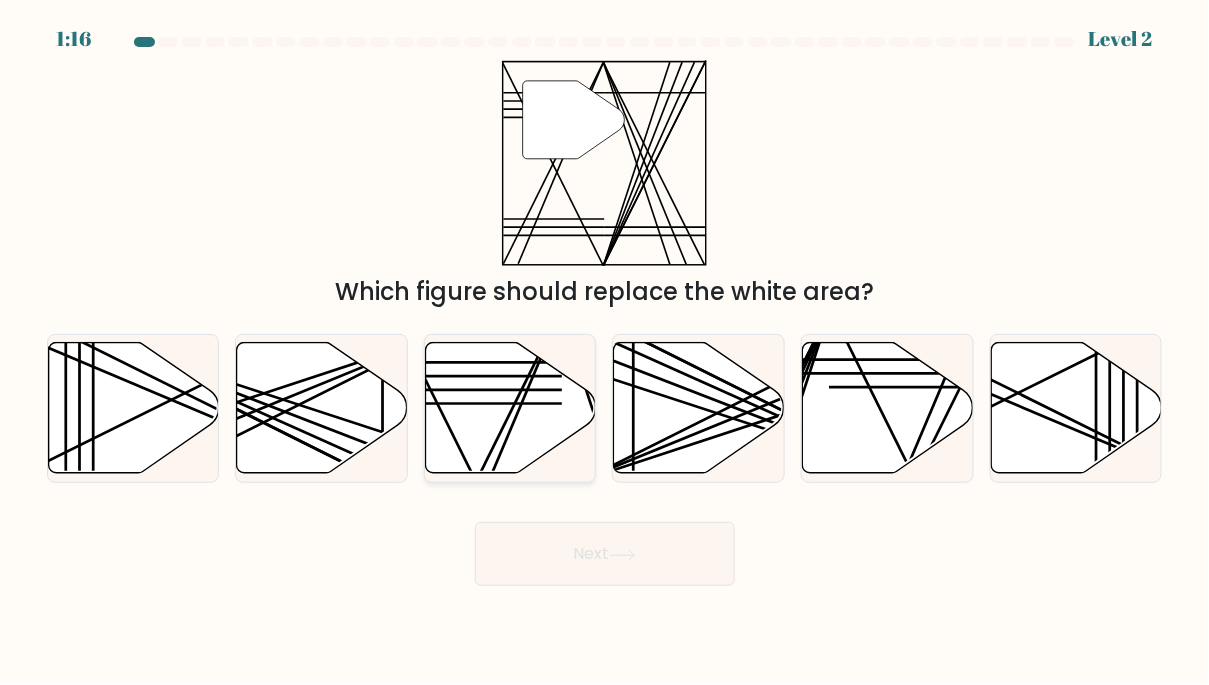 click at bounding box center [511, 407] 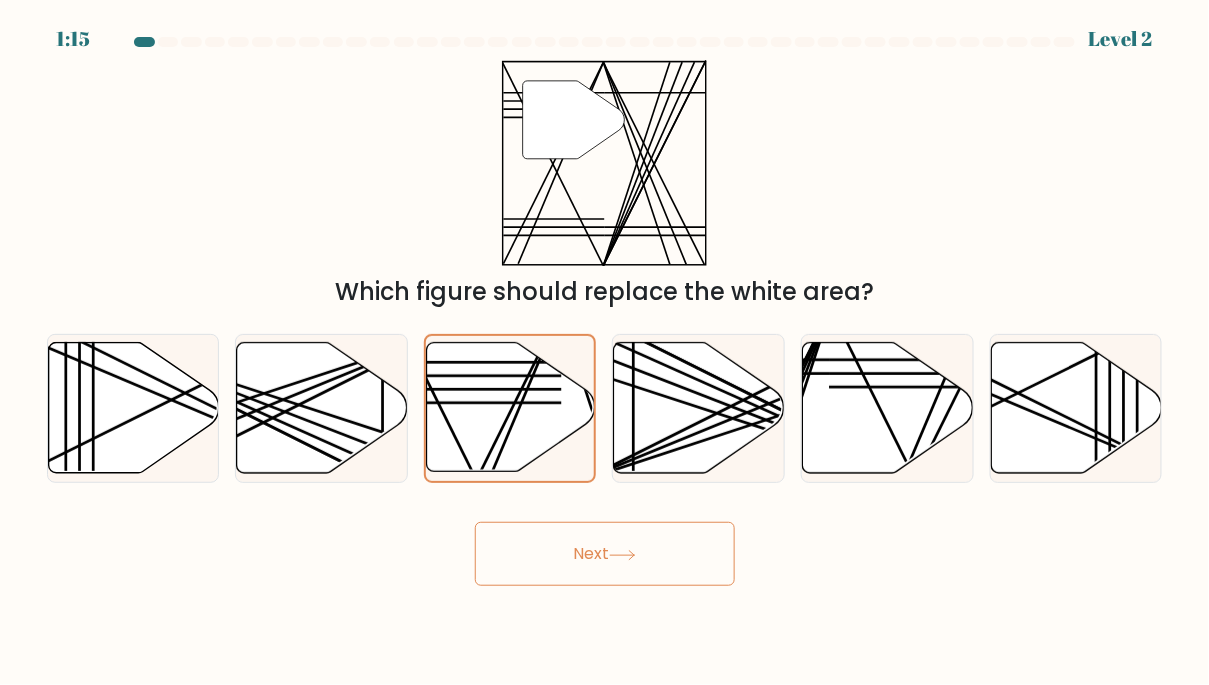 click on "Next" at bounding box center (605, 554) 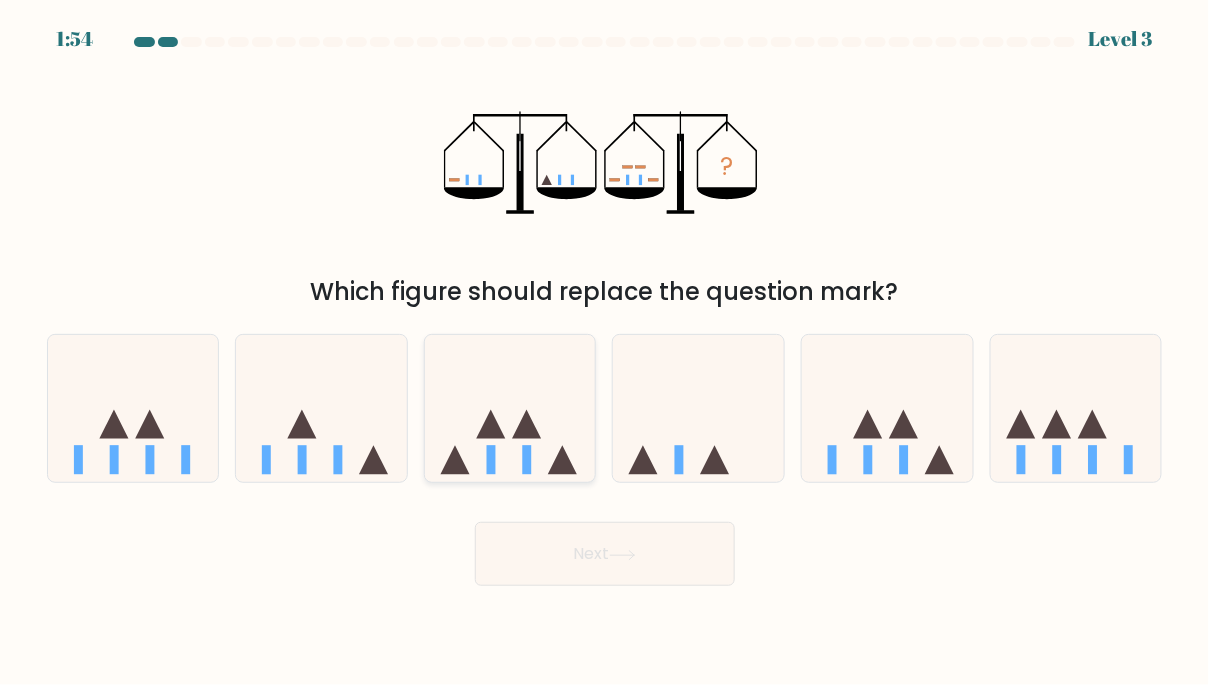 click at bounding box center (455, 459) 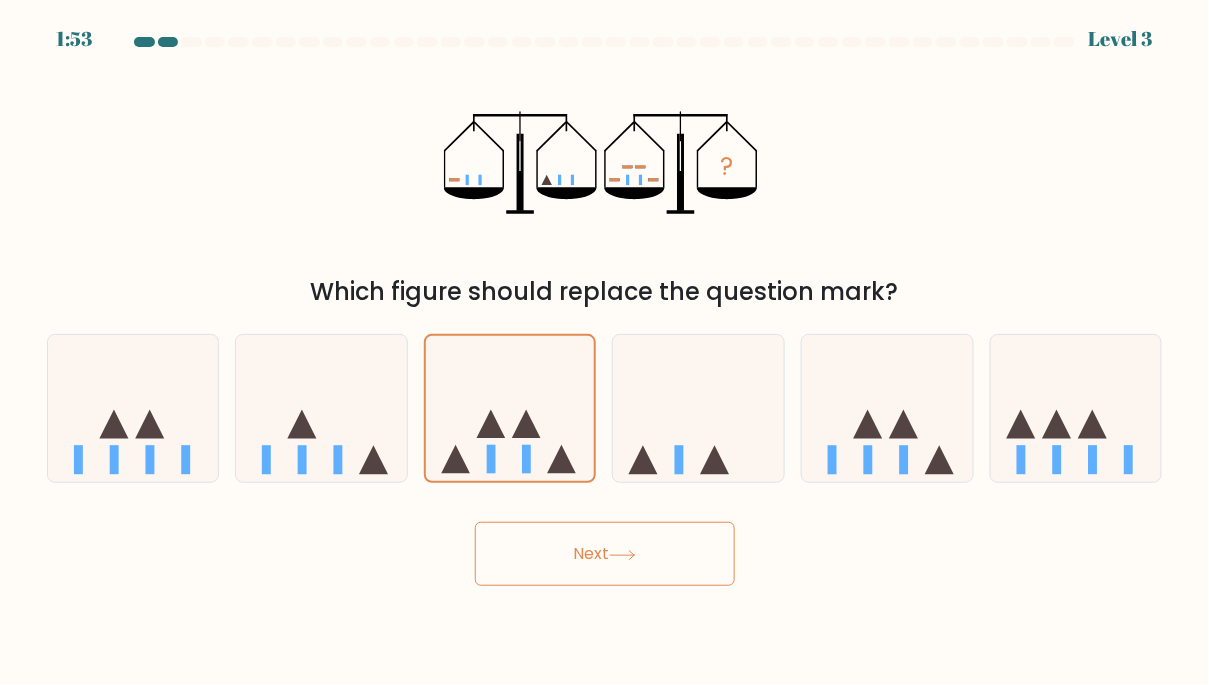 click on "Next" at bounding box center (605, 546) 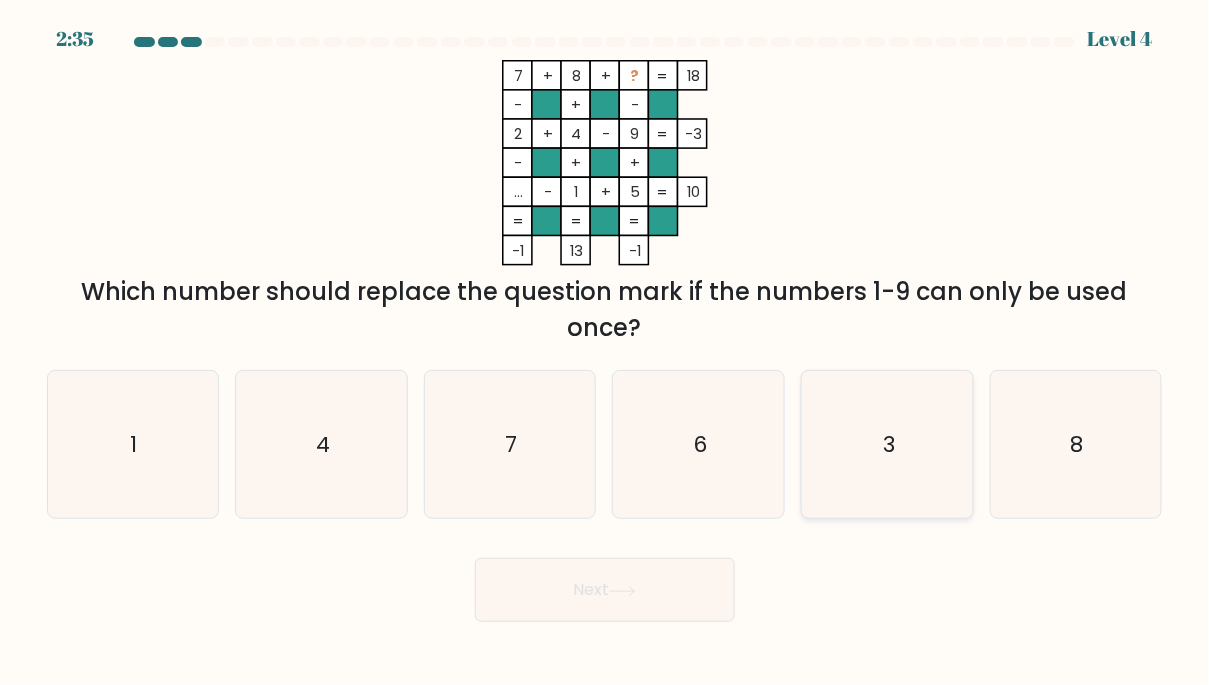 click on "3" at bounding box center (888, 445) 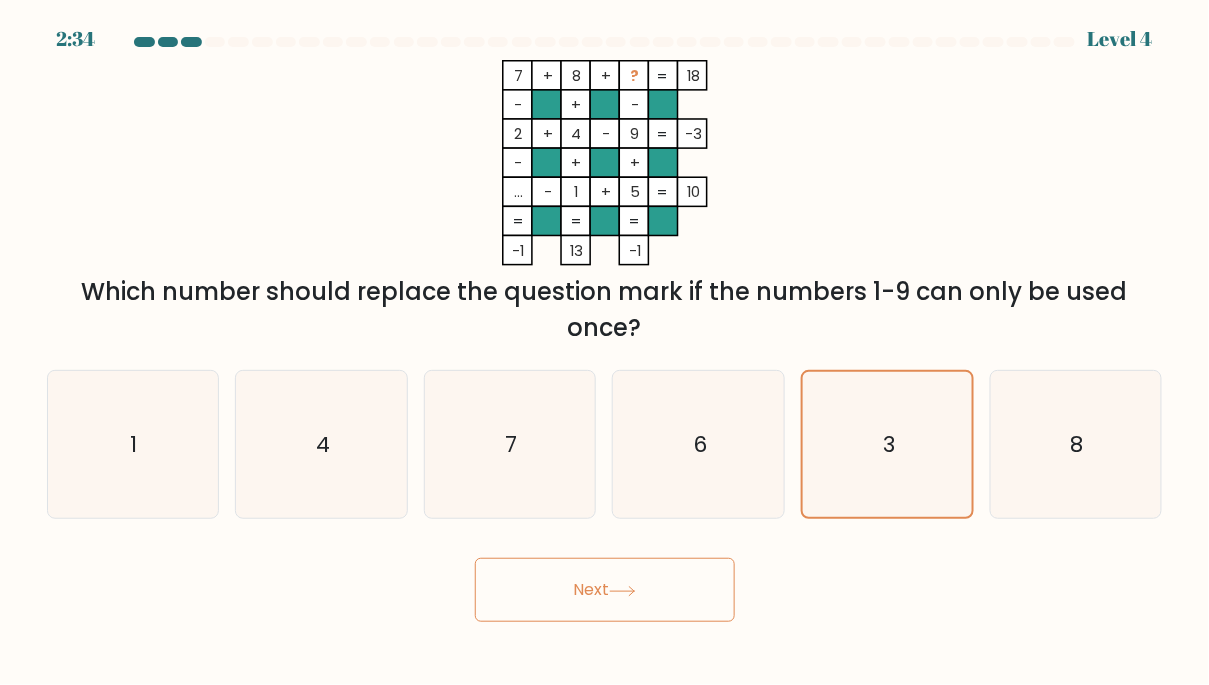 click on "Next" at bounding box center (605, 590) 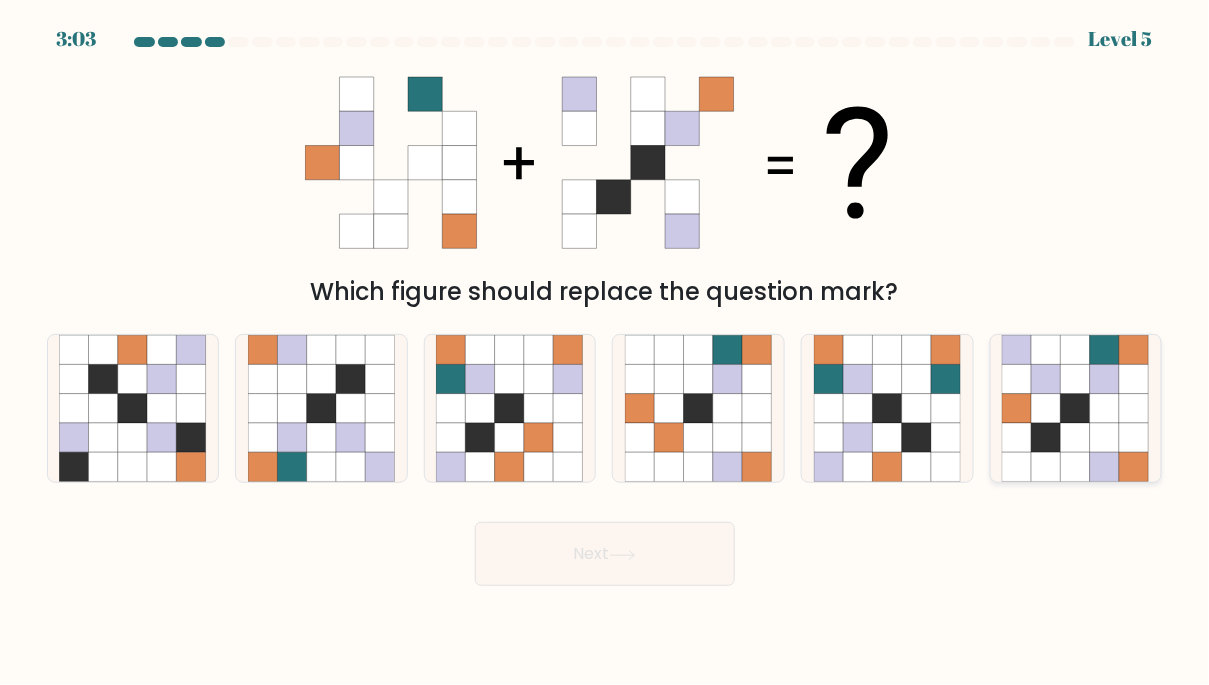 click at bounding box center [1046, 408] 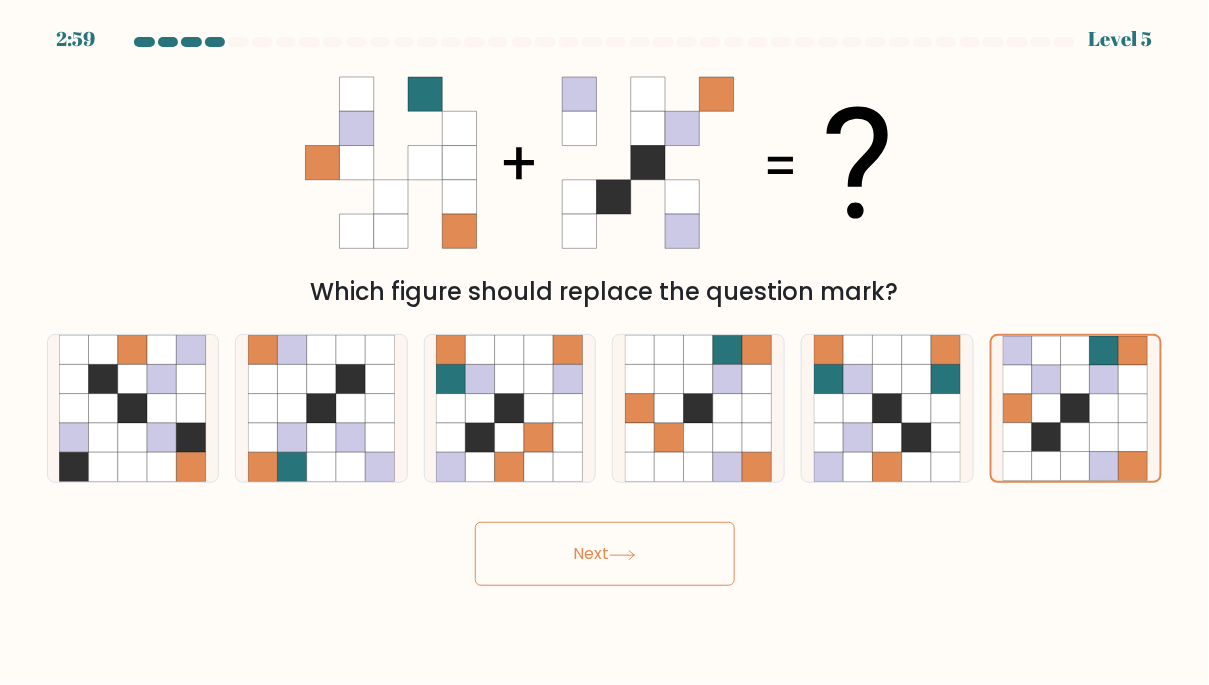 click on "Next" at bounding box center [605, 554] 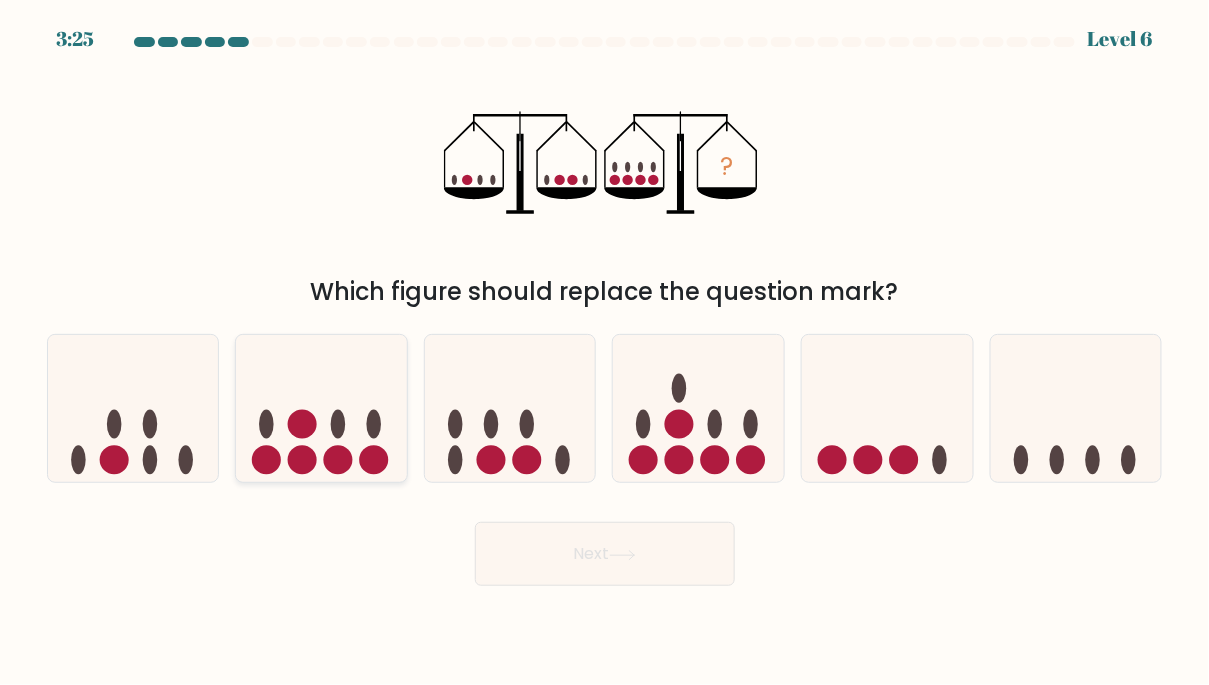 click at bounding box center (321, 408) 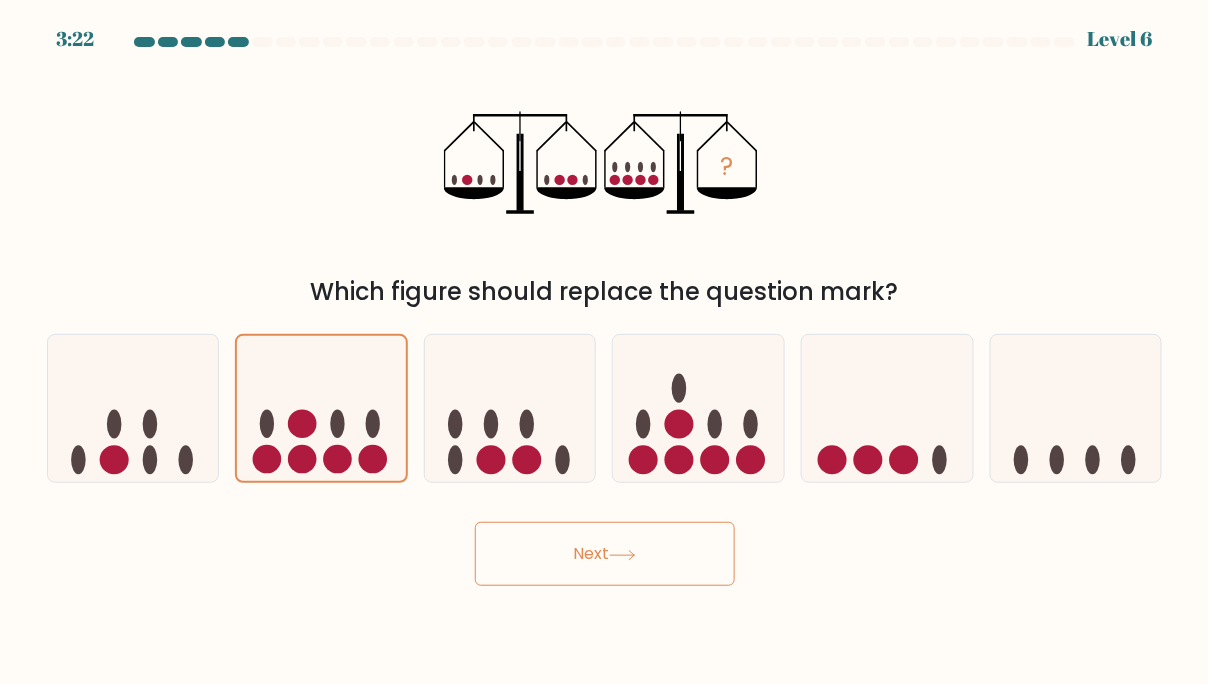 click on "Next" at bounding box center [605, 554] 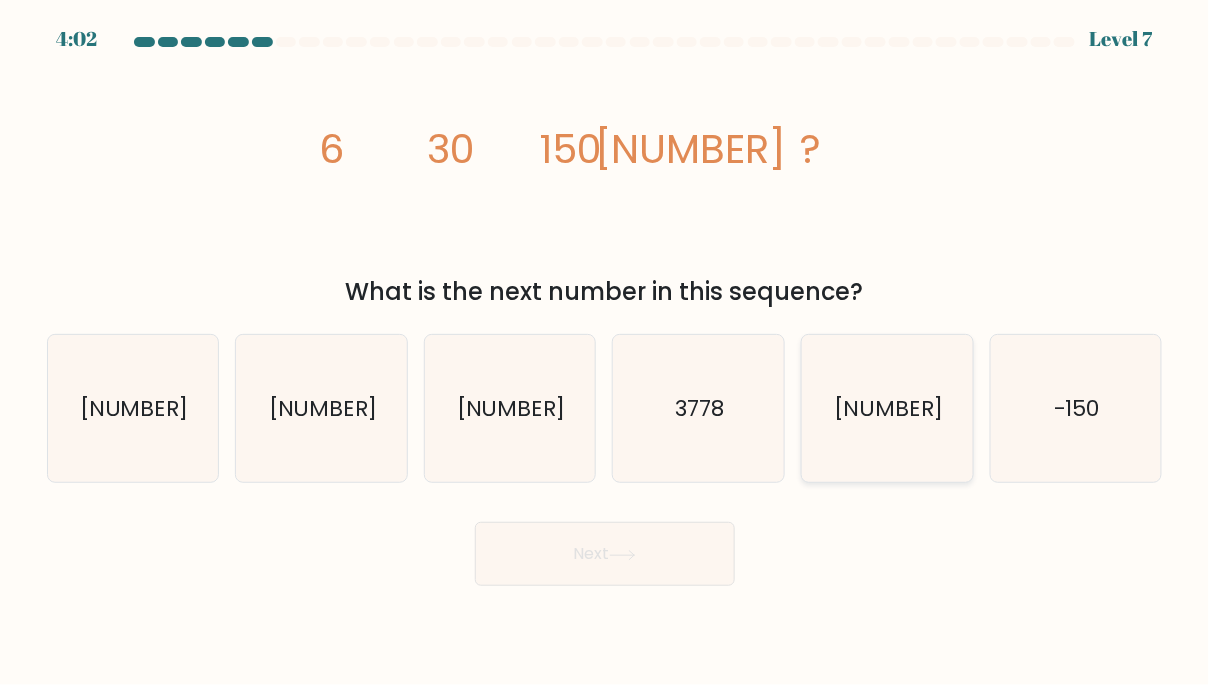 click on "3750" at bounding box center (888, 409) 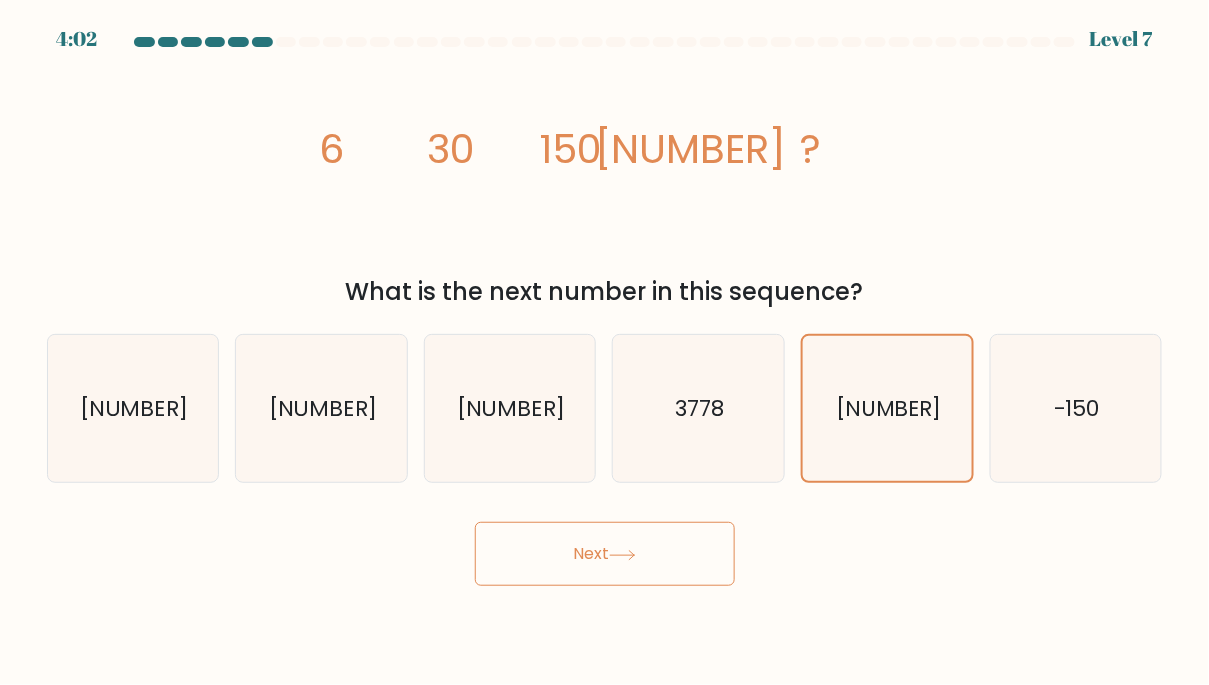 click at bounding box center [622, 555] 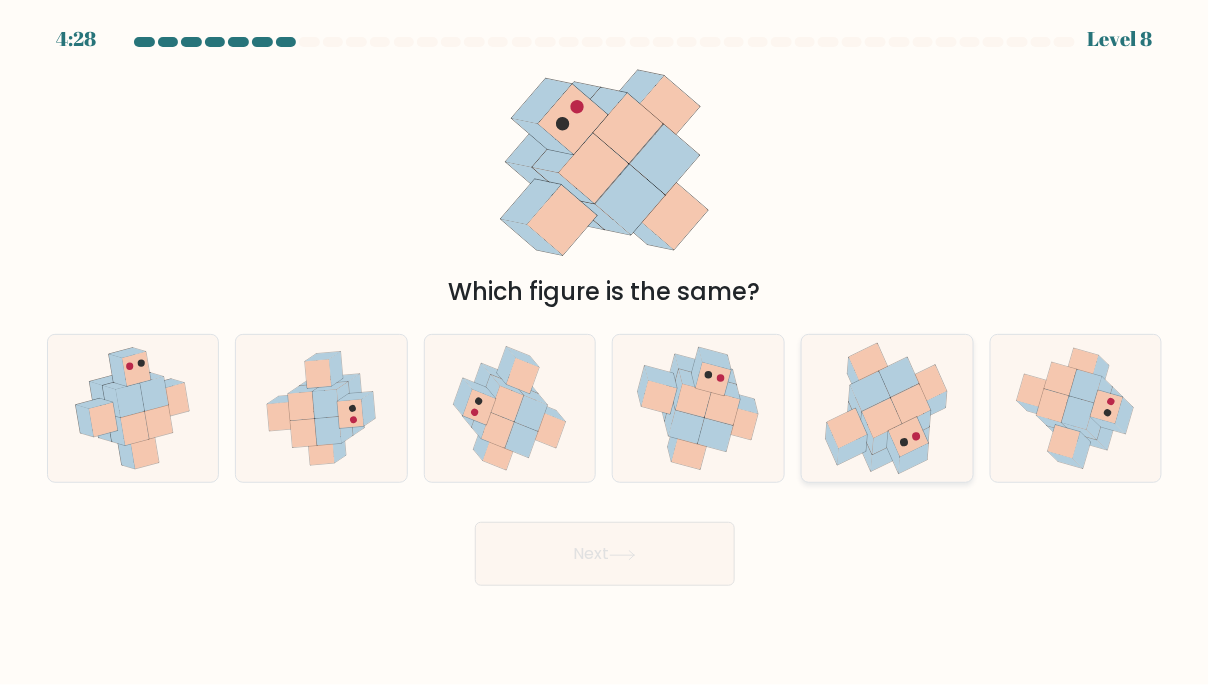 click at bounding box center (883, 418) 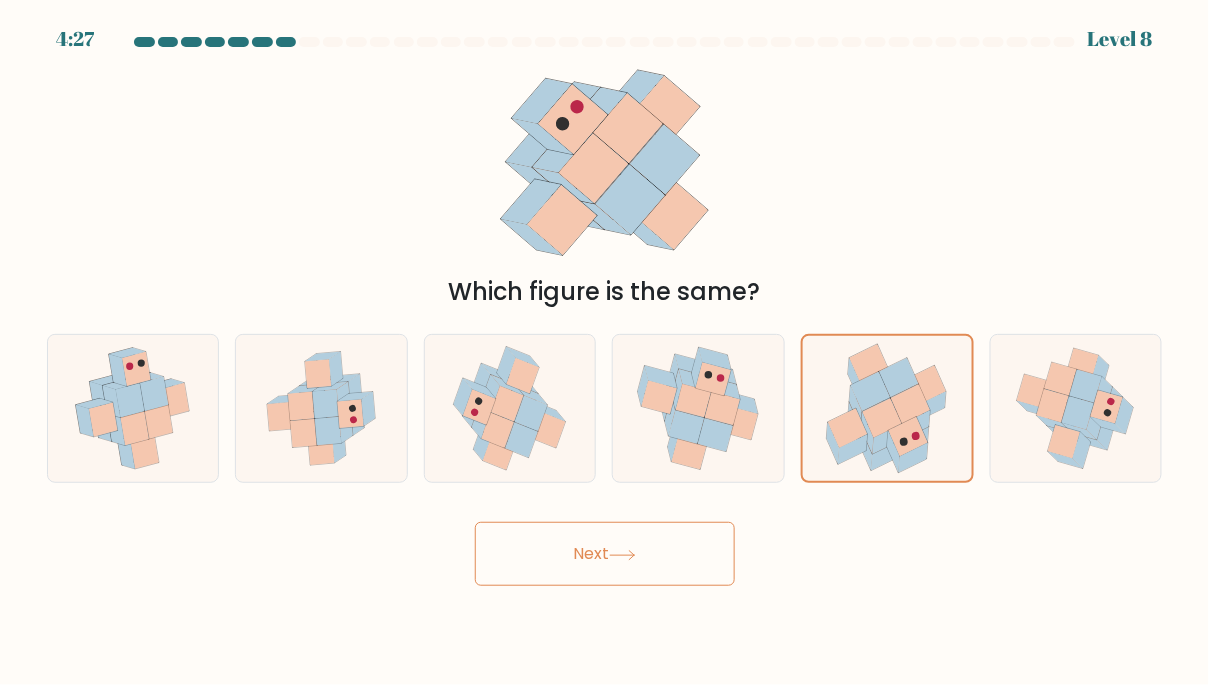 click on "Next" at bounding box center [605, 554] 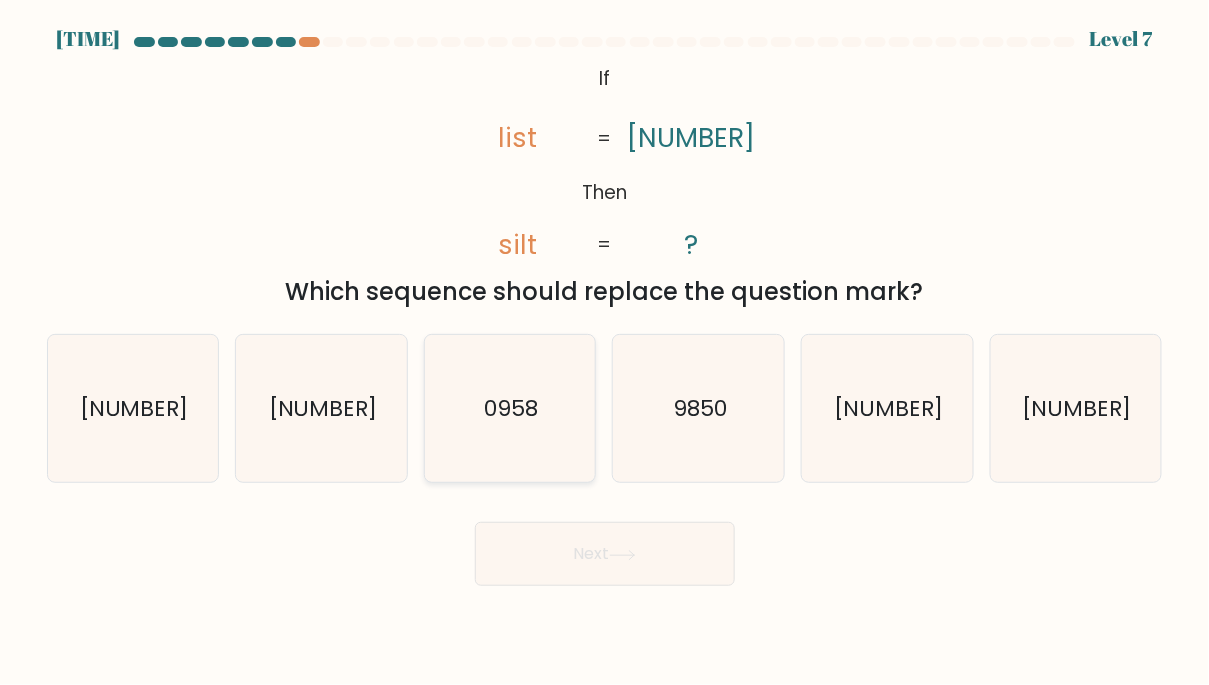 click on "0958" at bounding box center [512, 408] 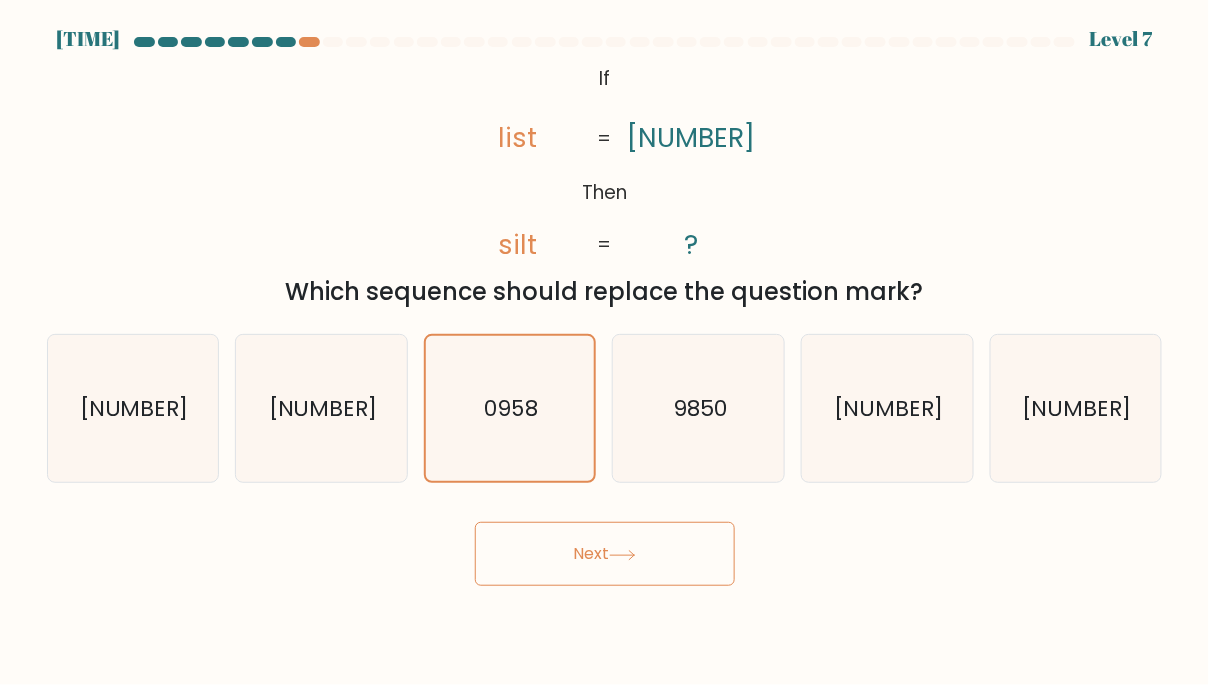 click on "Next" at bounding box center (605, 554) 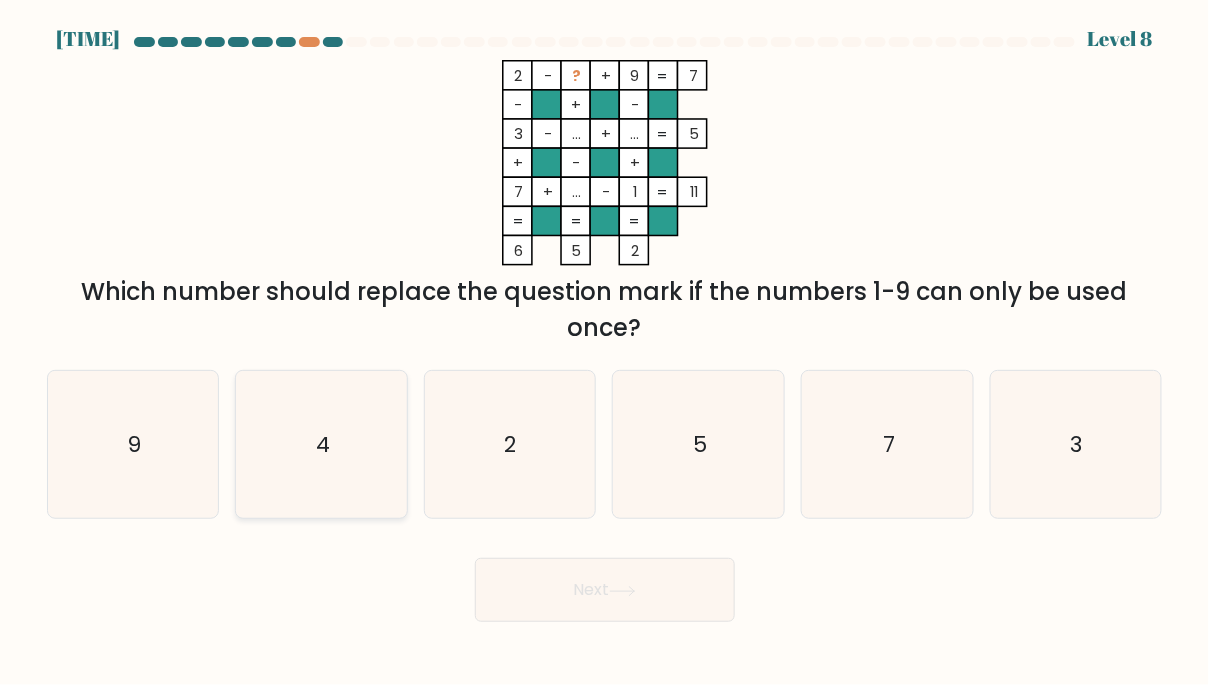 click on "4" at bounding box center [322, 445] 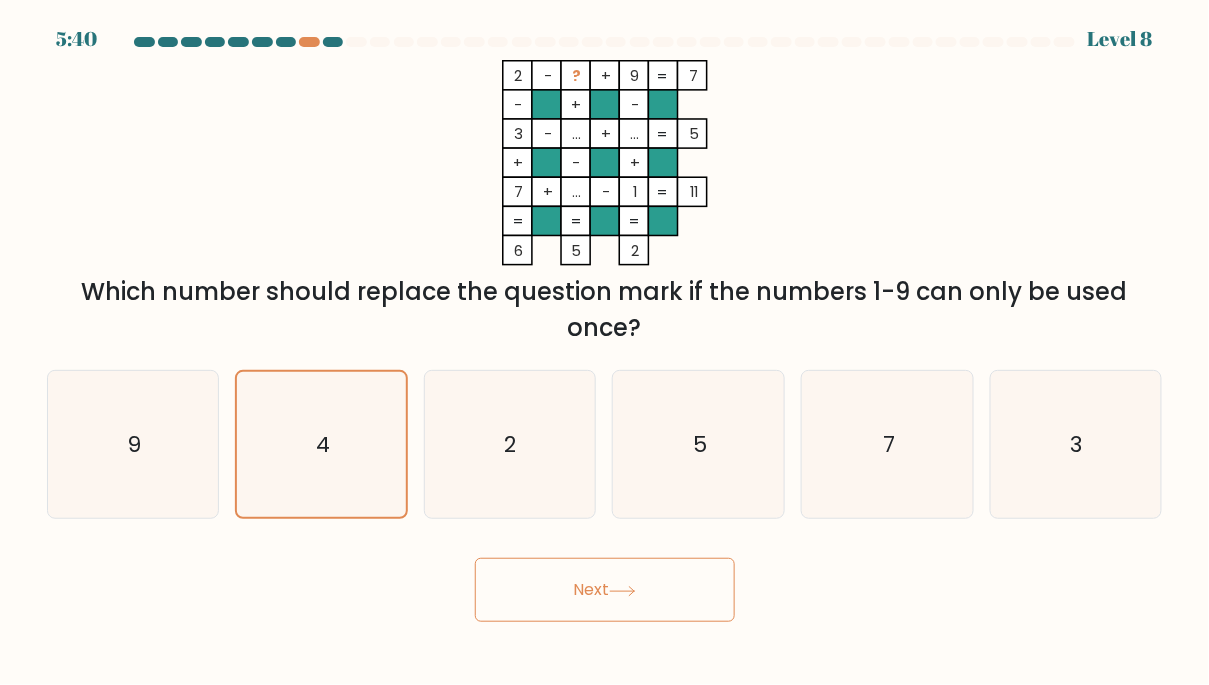 click on "Next" at bounding box center [605, 590] 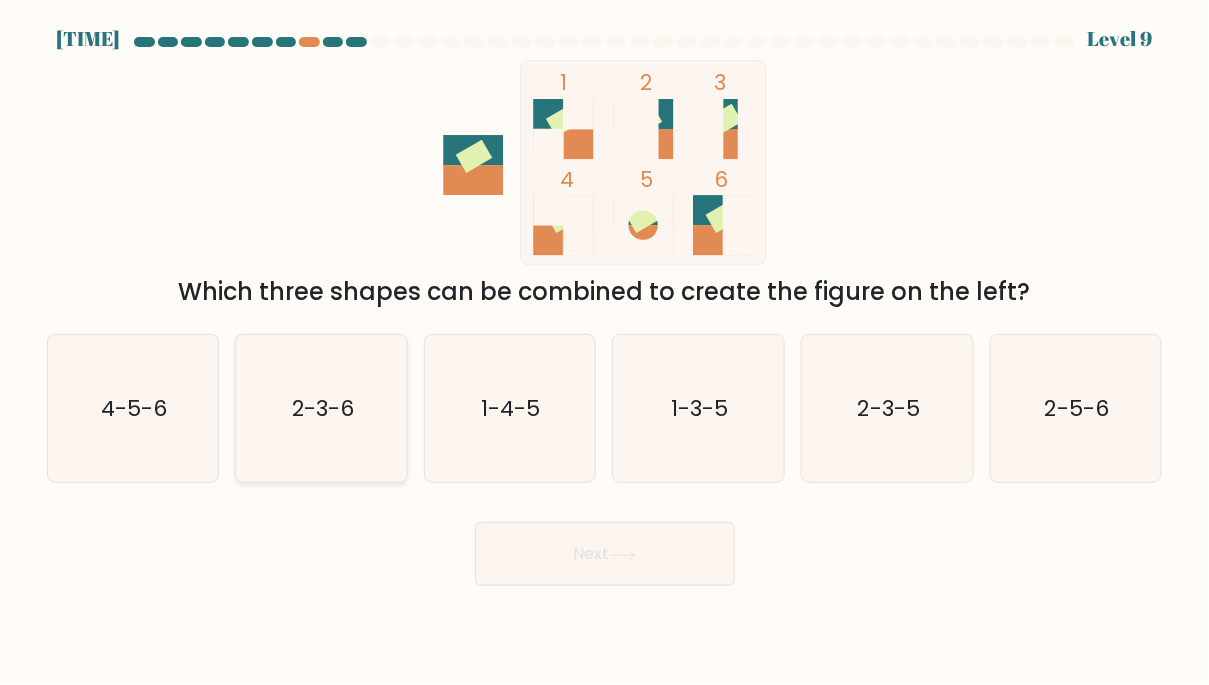click on "2-3-6" at bounding box center (322, 409) 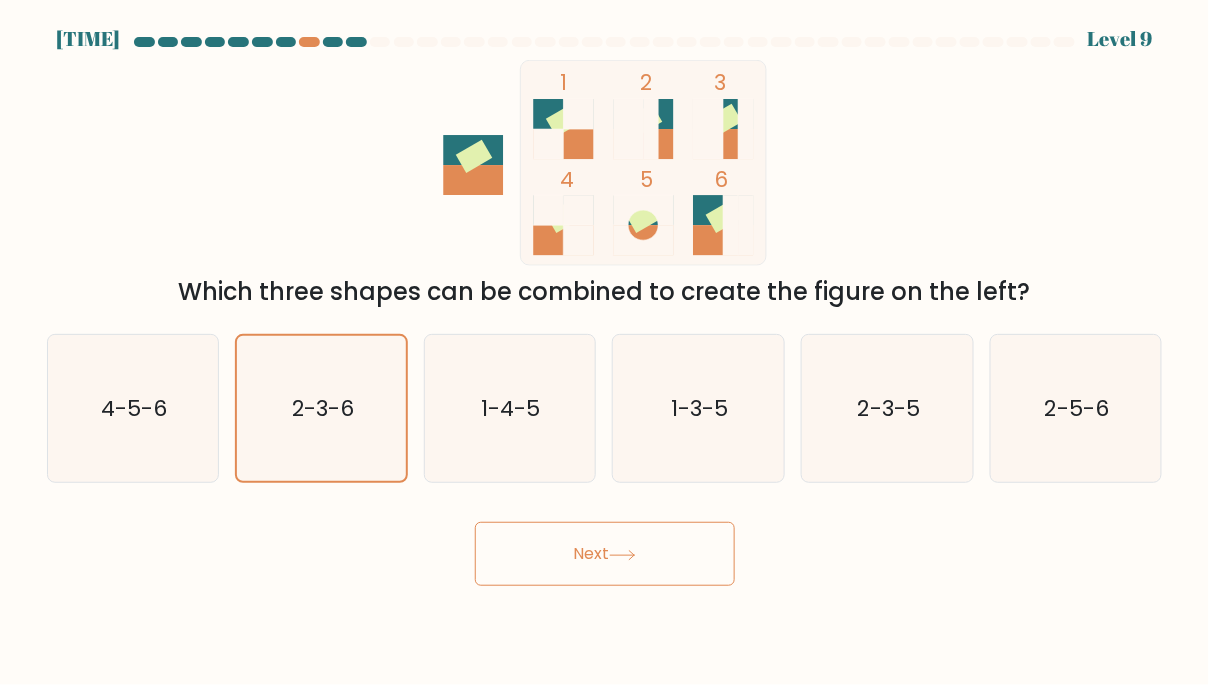 click on "Next" at bounding box center (605, 554) 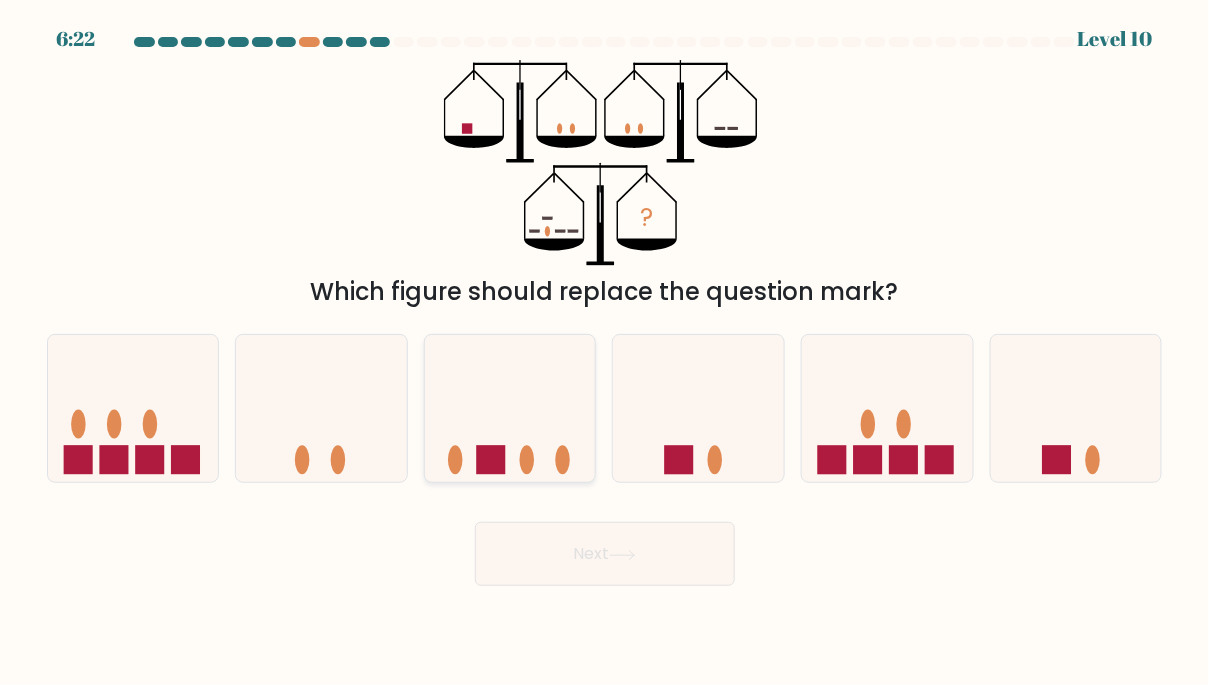 click at bounding box center [510, 408] 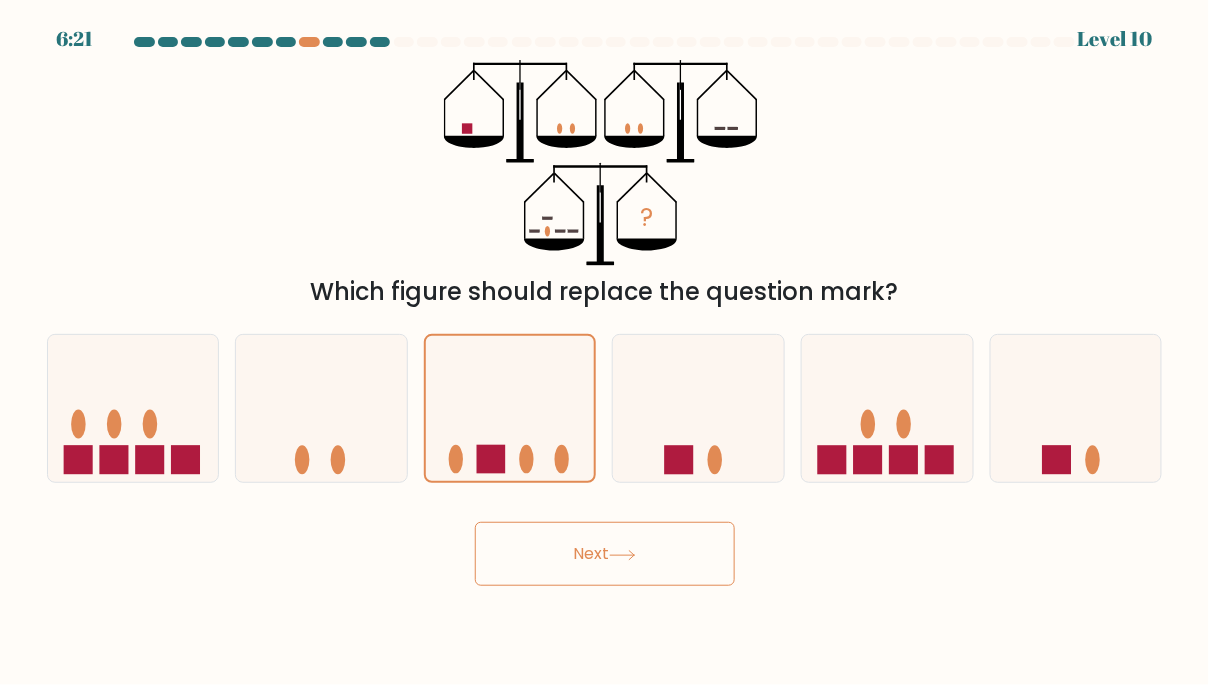 click on "Next" at bounding box center [605, 554] 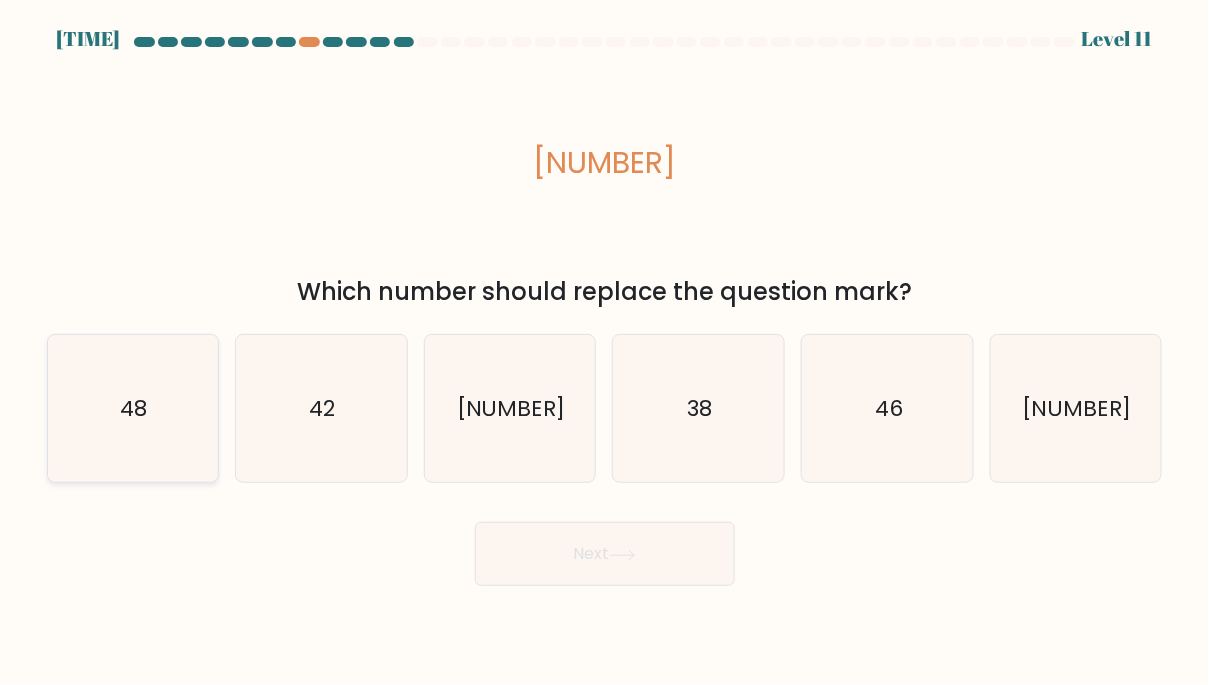 click on "48" at bounding box center [133, 409] 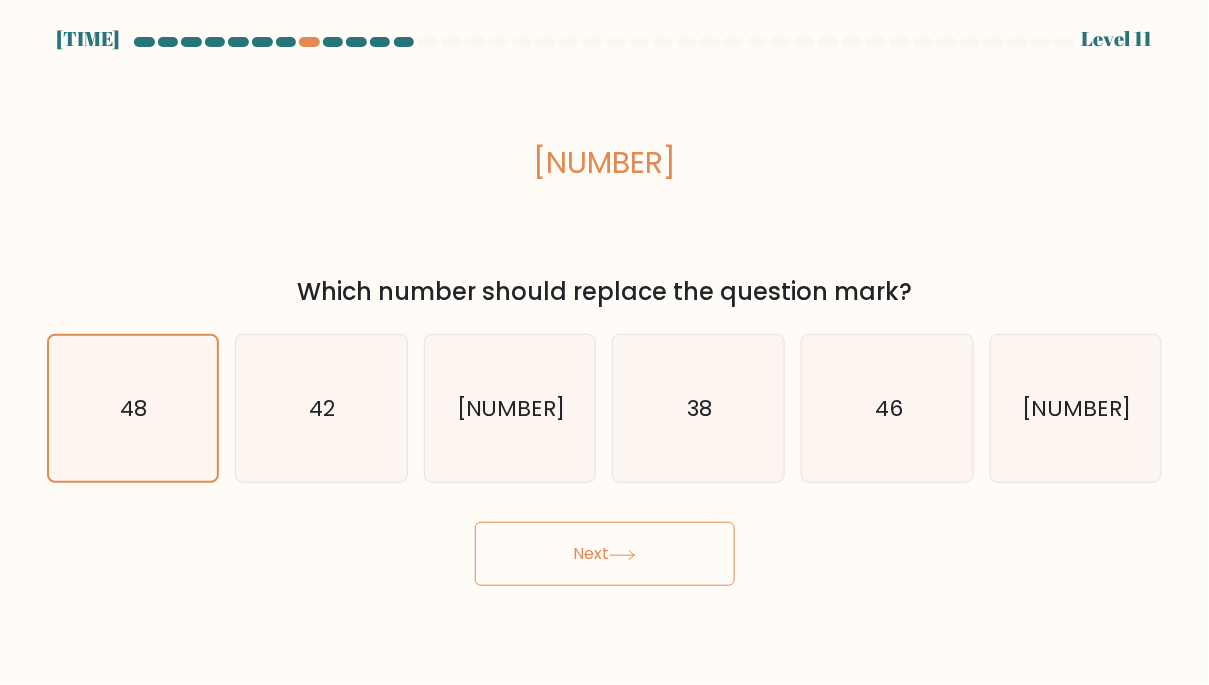 click on "Next" at bounding box center [605, 554] 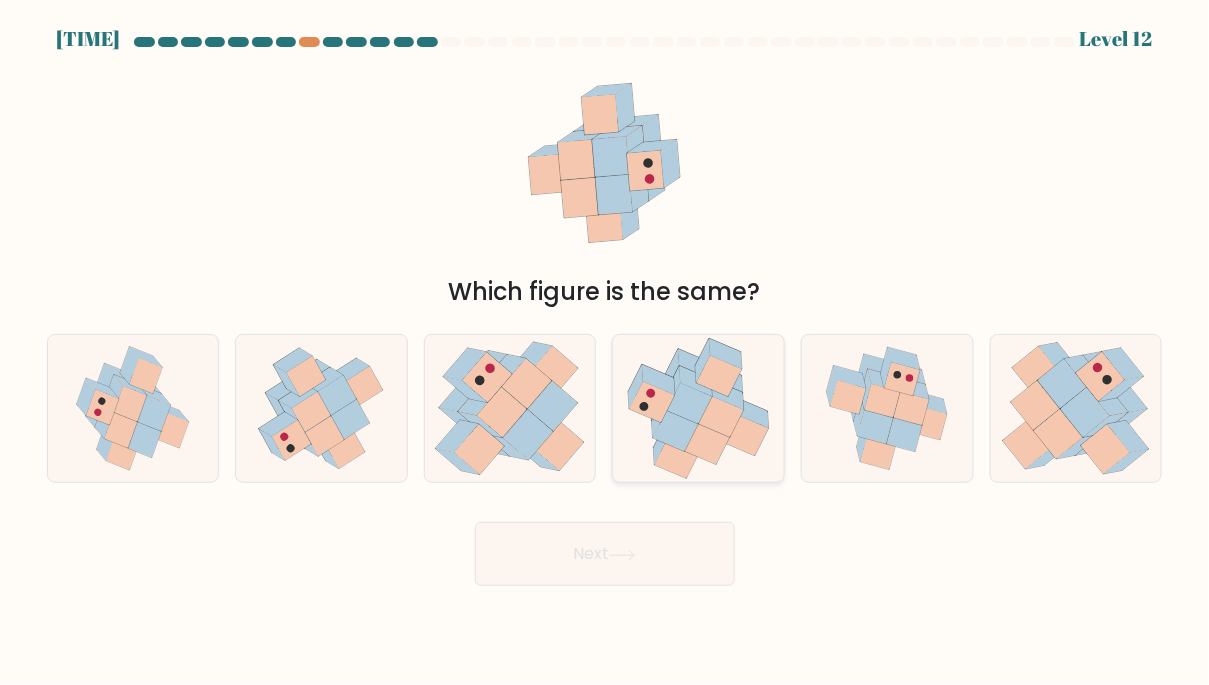 click at bounding box center [699, 409] 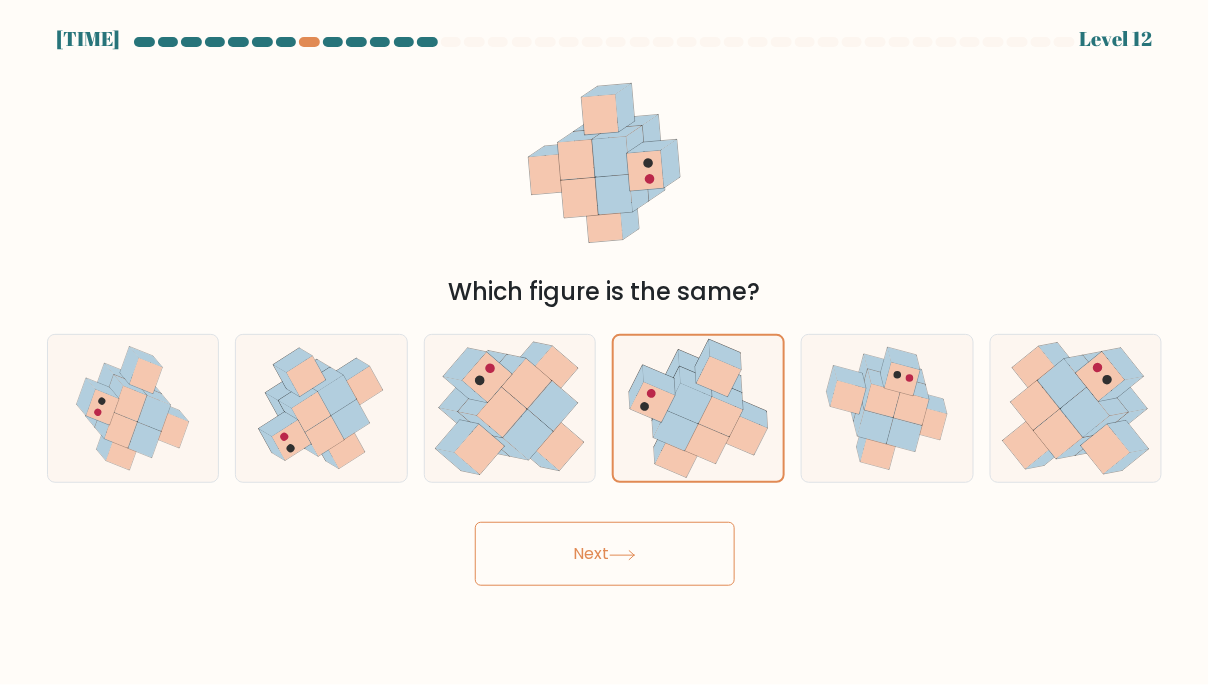 click on "Next" at bounding box center [605, 554] 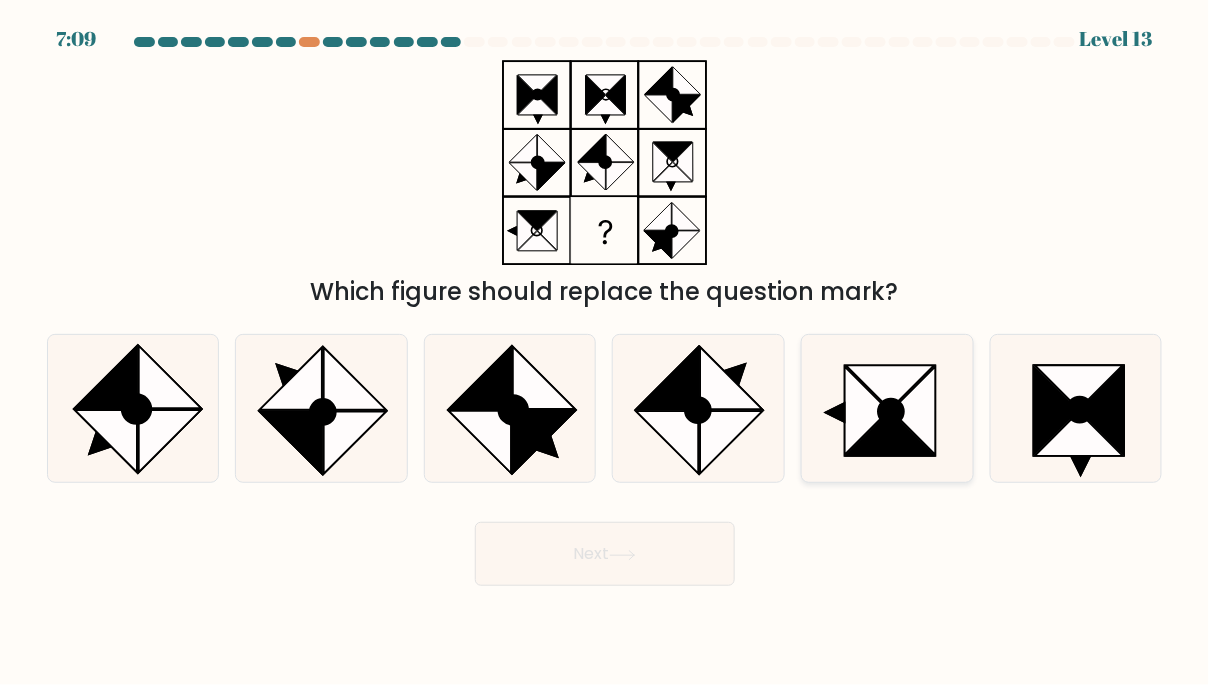 click at bounding box center (834, 413) 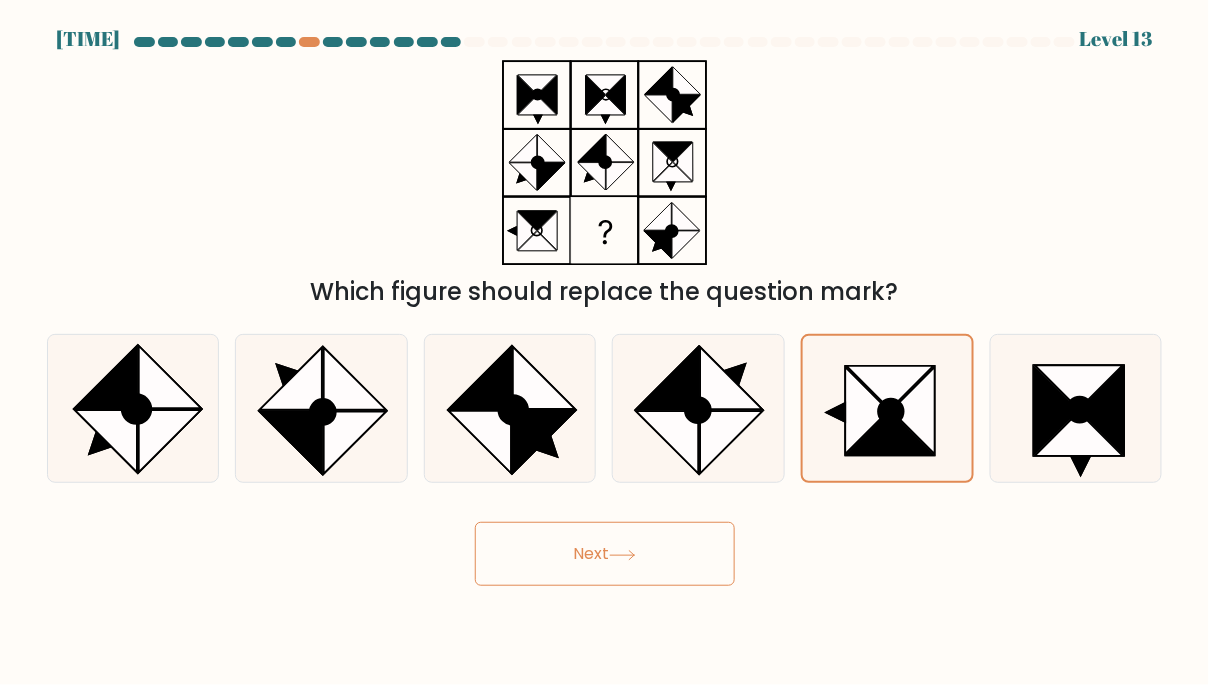 click on "Next" at bounding box center (605, 554) 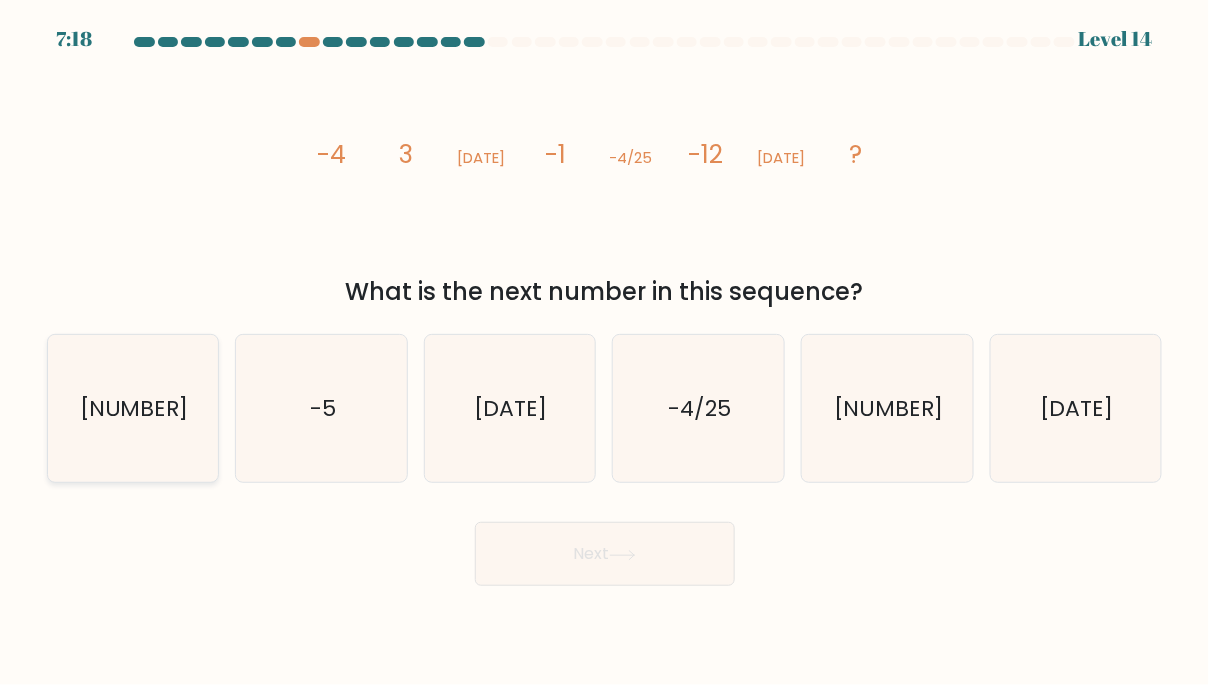 click on "-30" at bounding box center [134, 408] 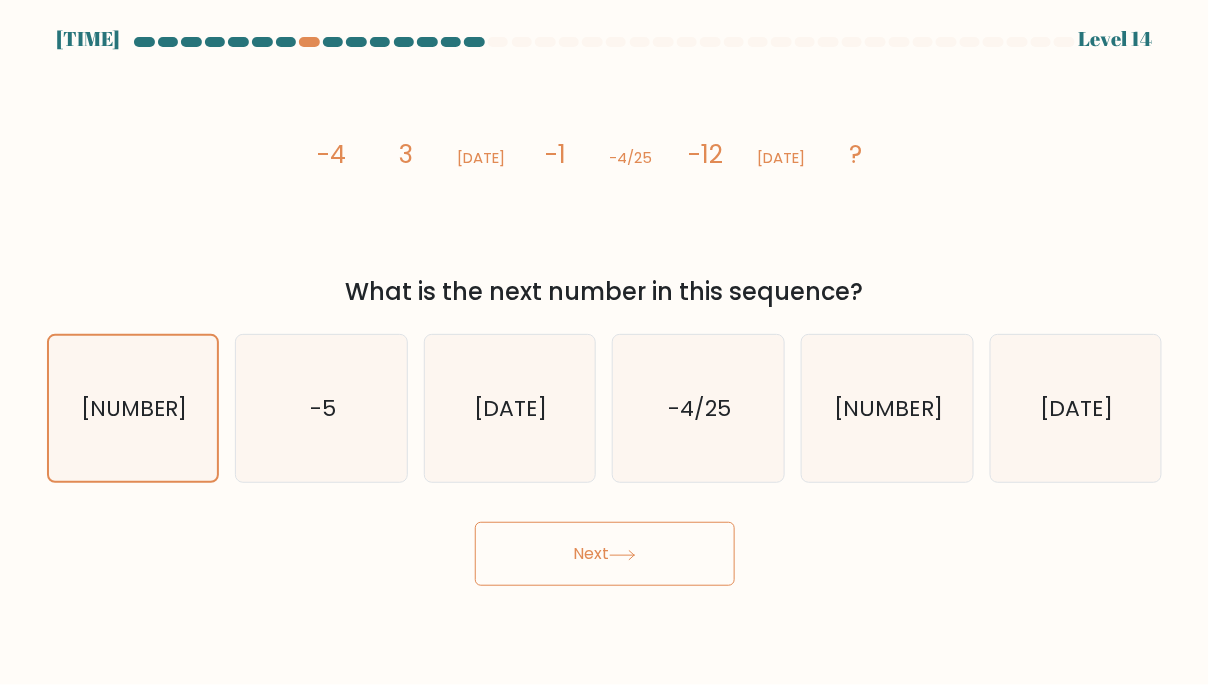 click on "Next" at bounding box center (605, 554) 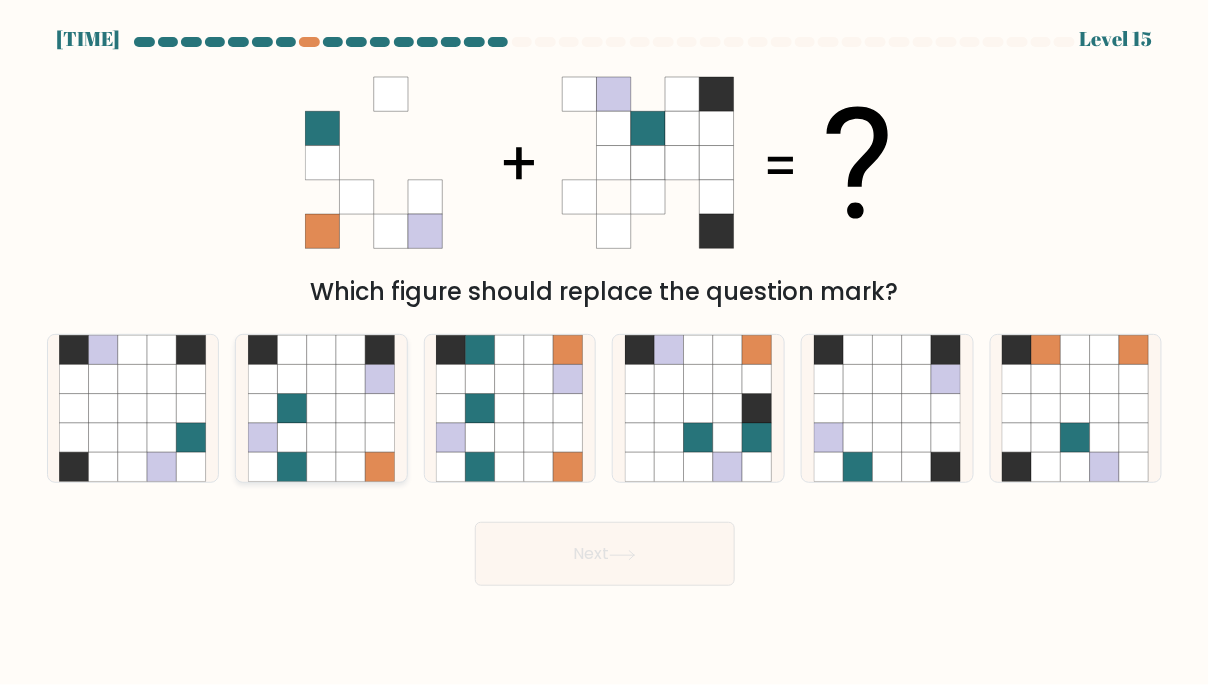 click at bounding box center [350, 349] 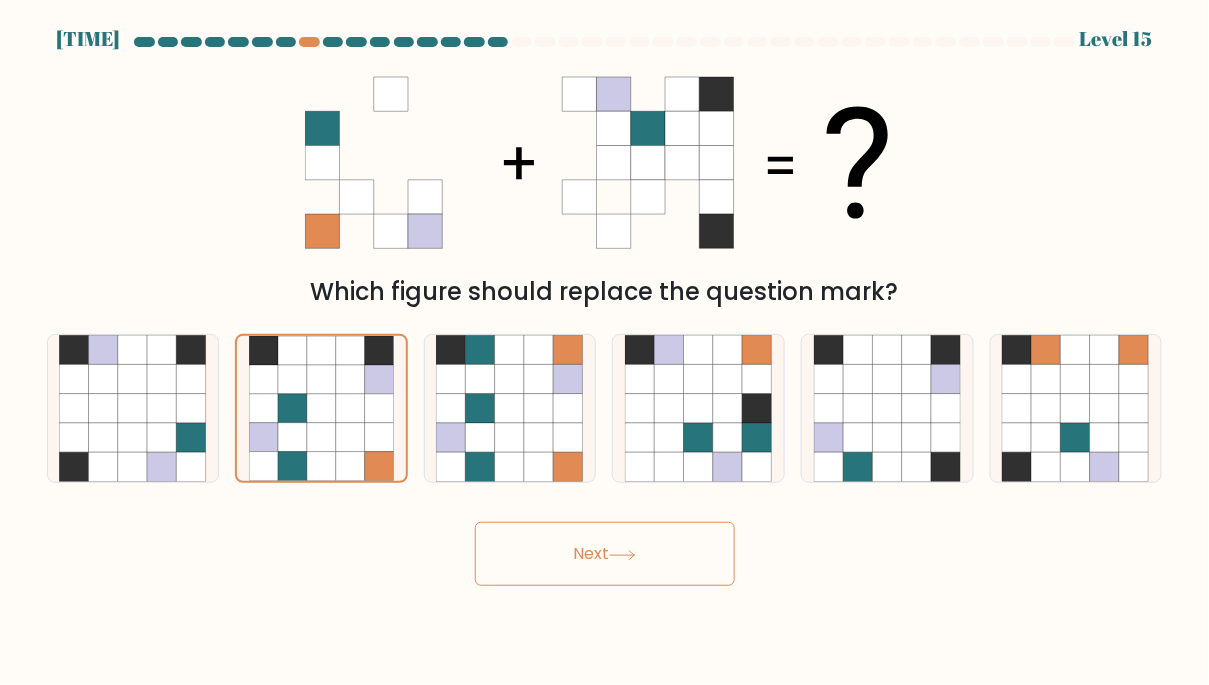 click on "Next" at bounding box center (605, 554) 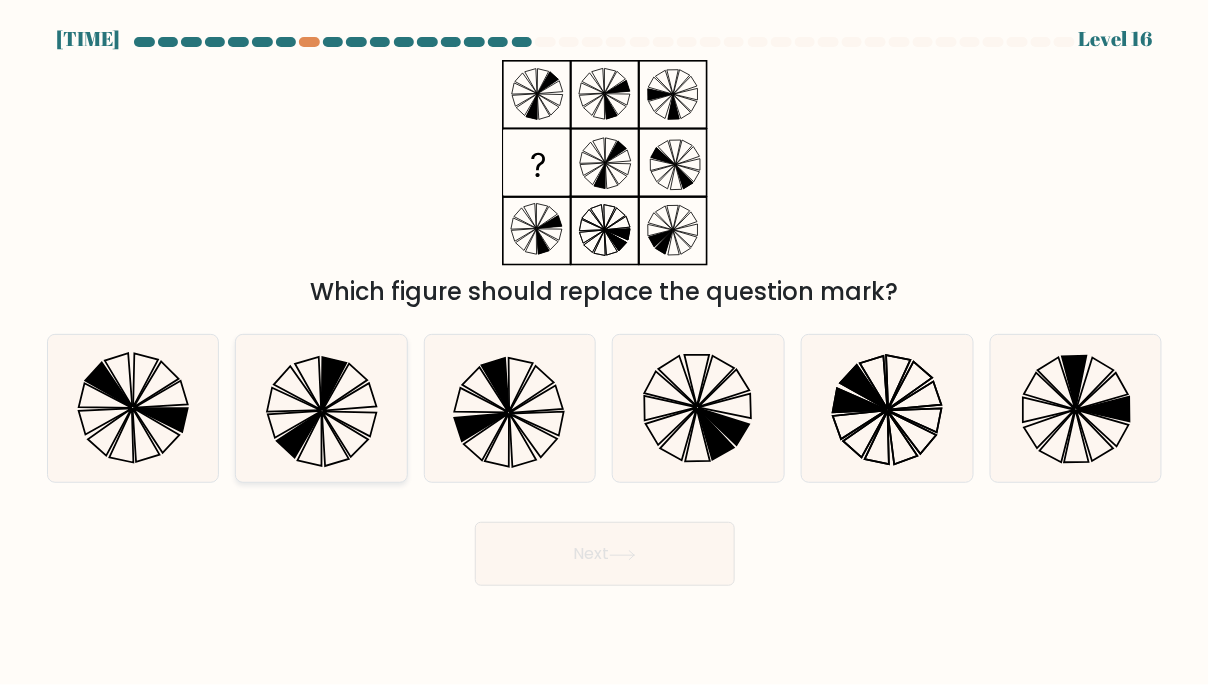 click at bounding box center (350, 424) 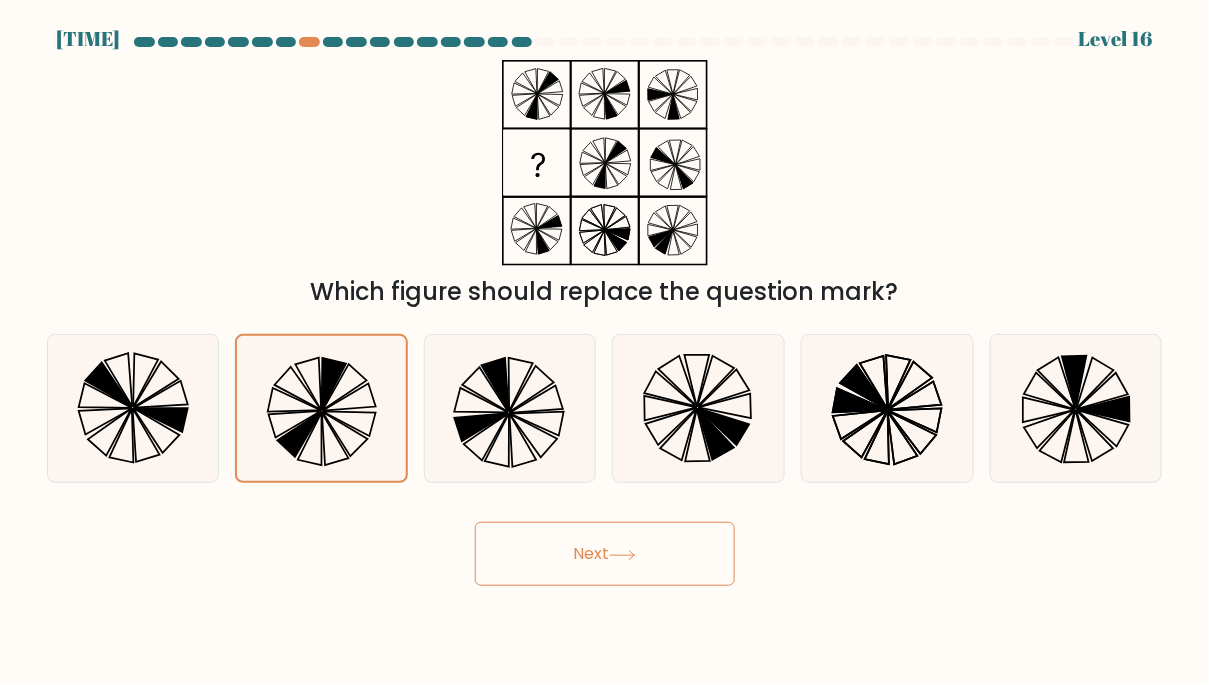 click on "Next" at bounding box center (605, 554) 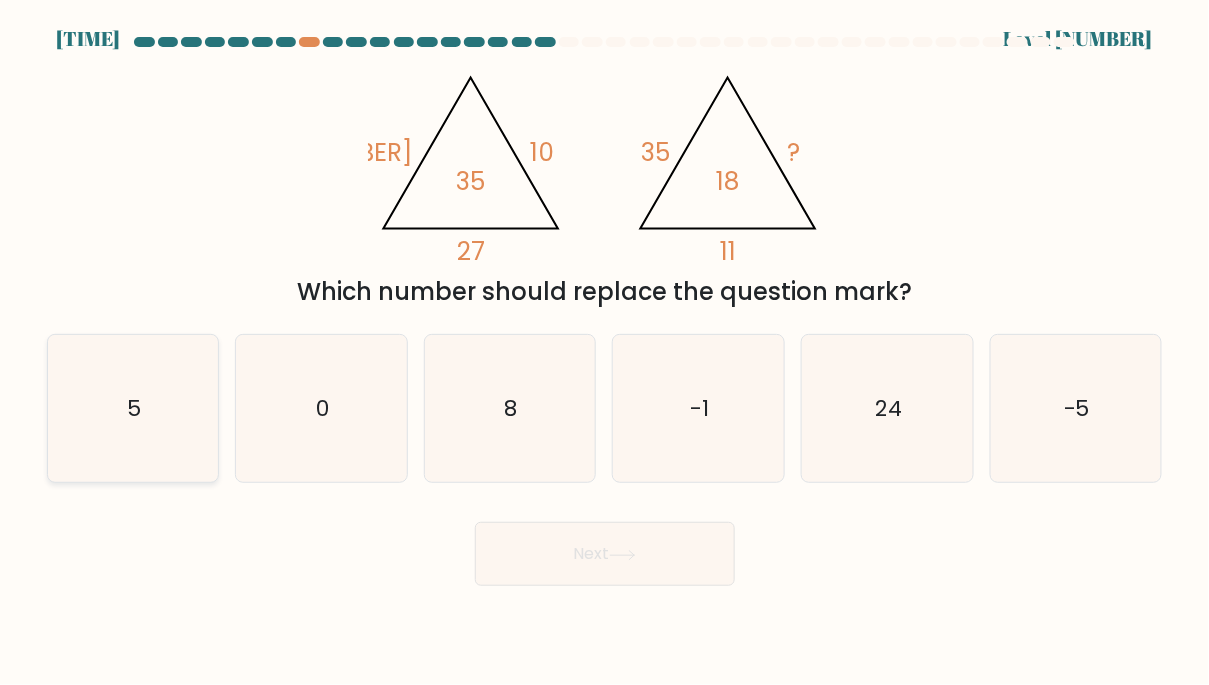 click on "5" at bounding box center [133, 409] 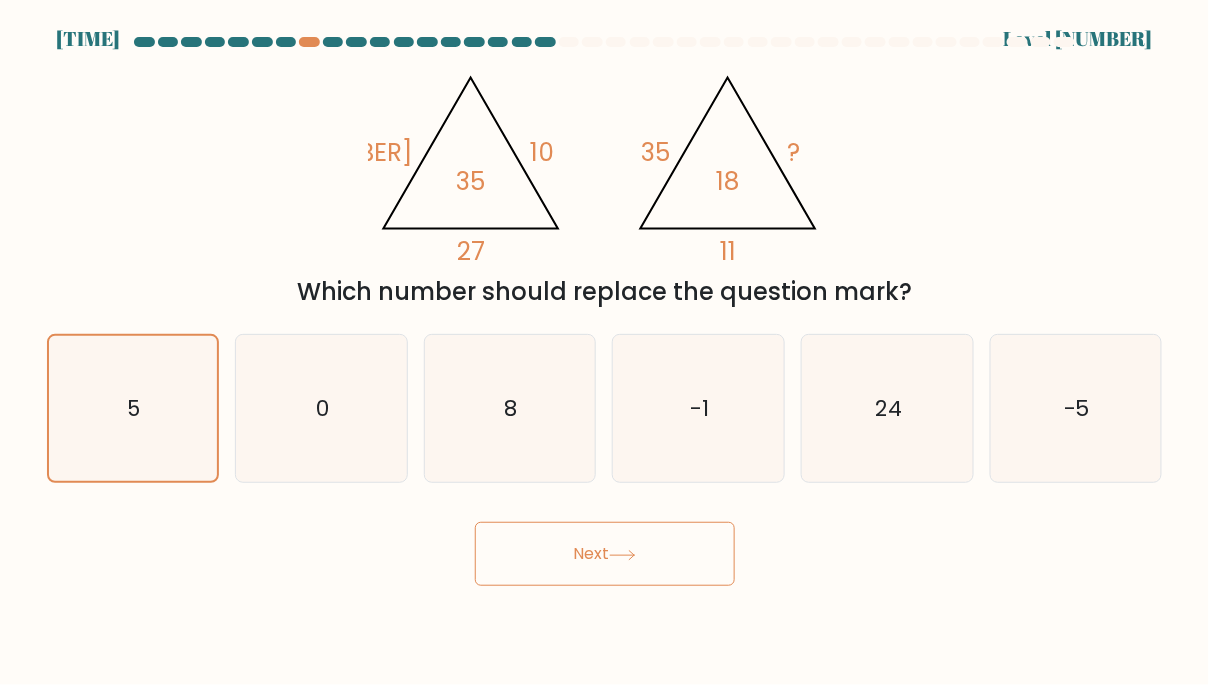 click on "Next" at bounding box center [605, 554] 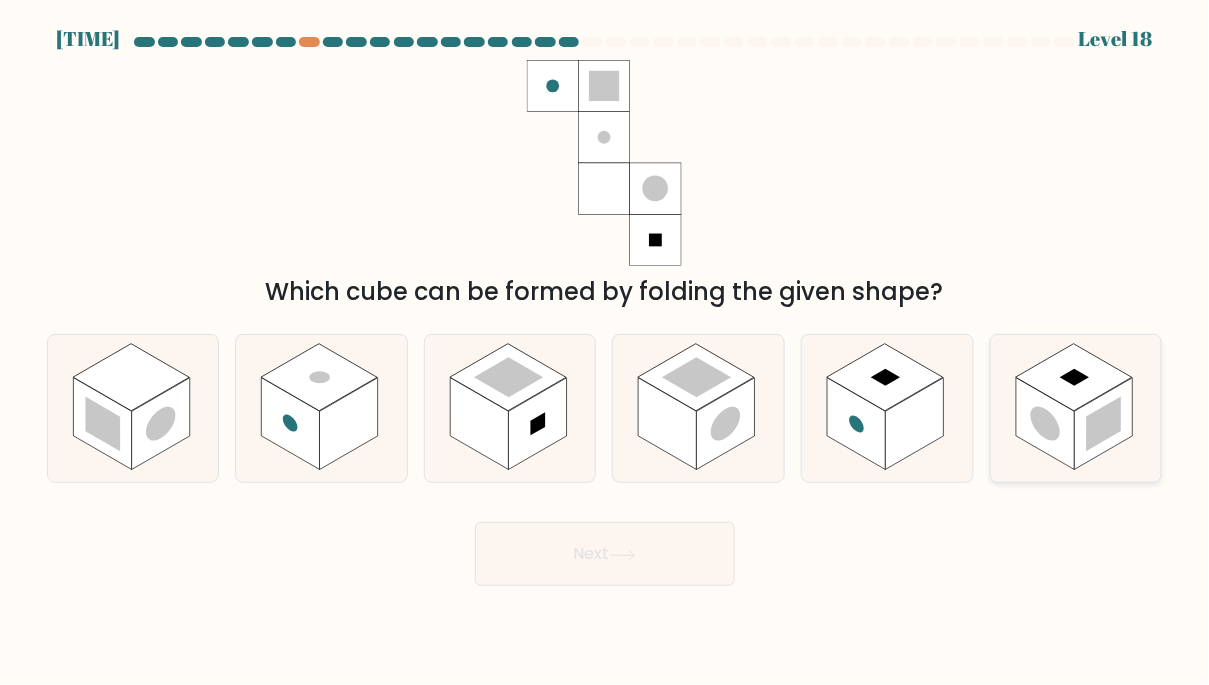 click at bounding box center [1074, 376] 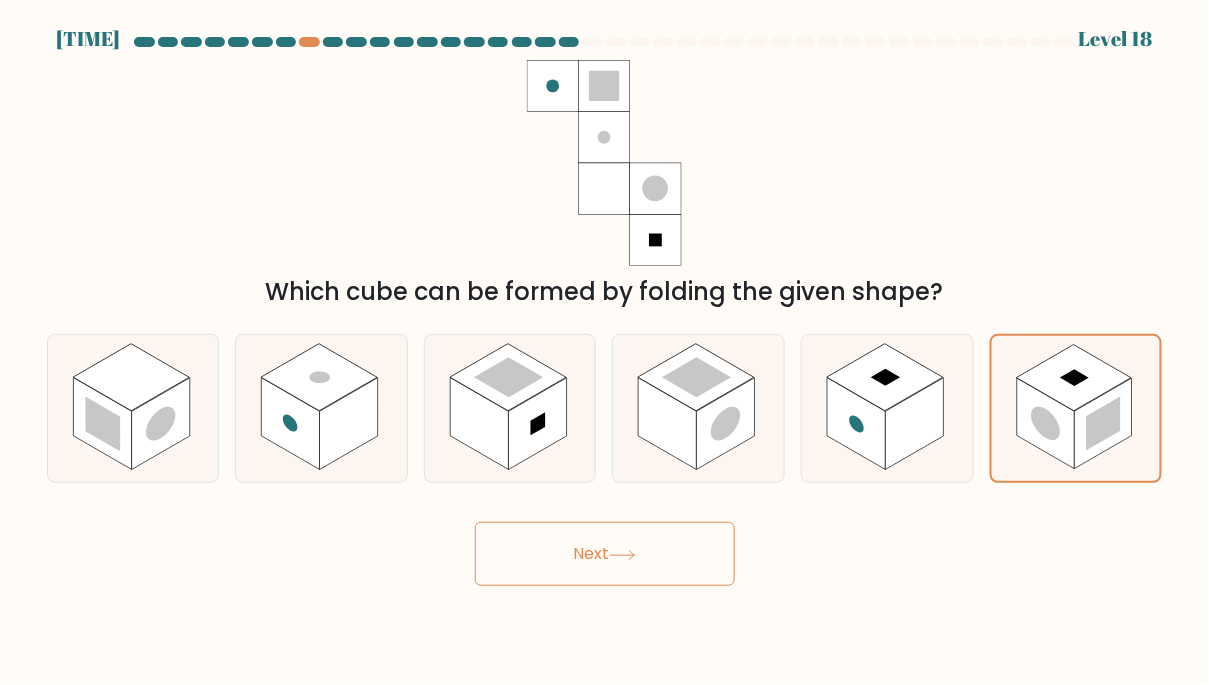 click on "Next" at bounding box center (605, 554) 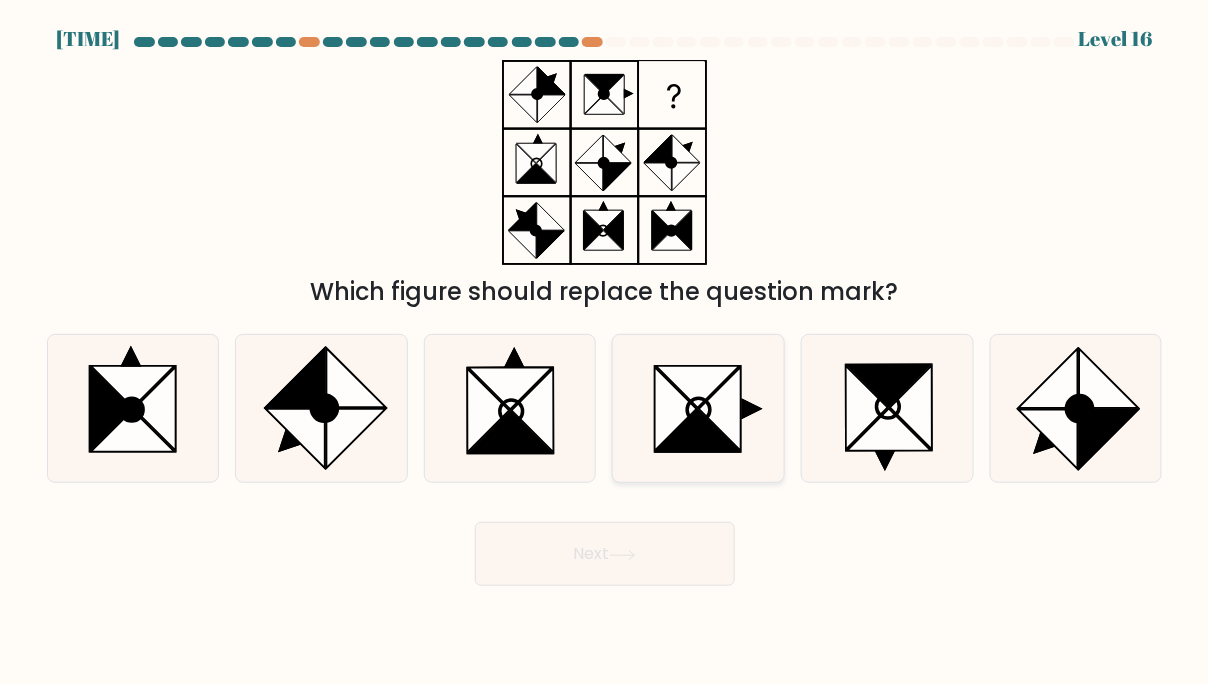 click at bounding box center (721, 409) 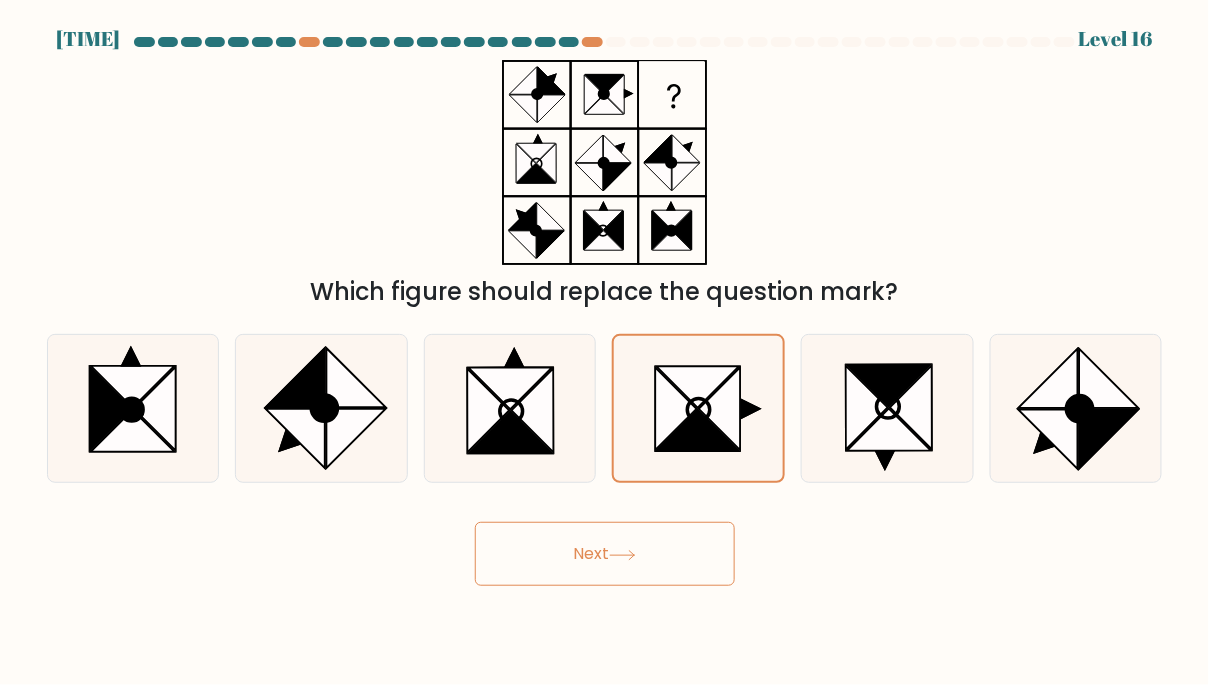 click on "Next" at bounding box center (605, 554) 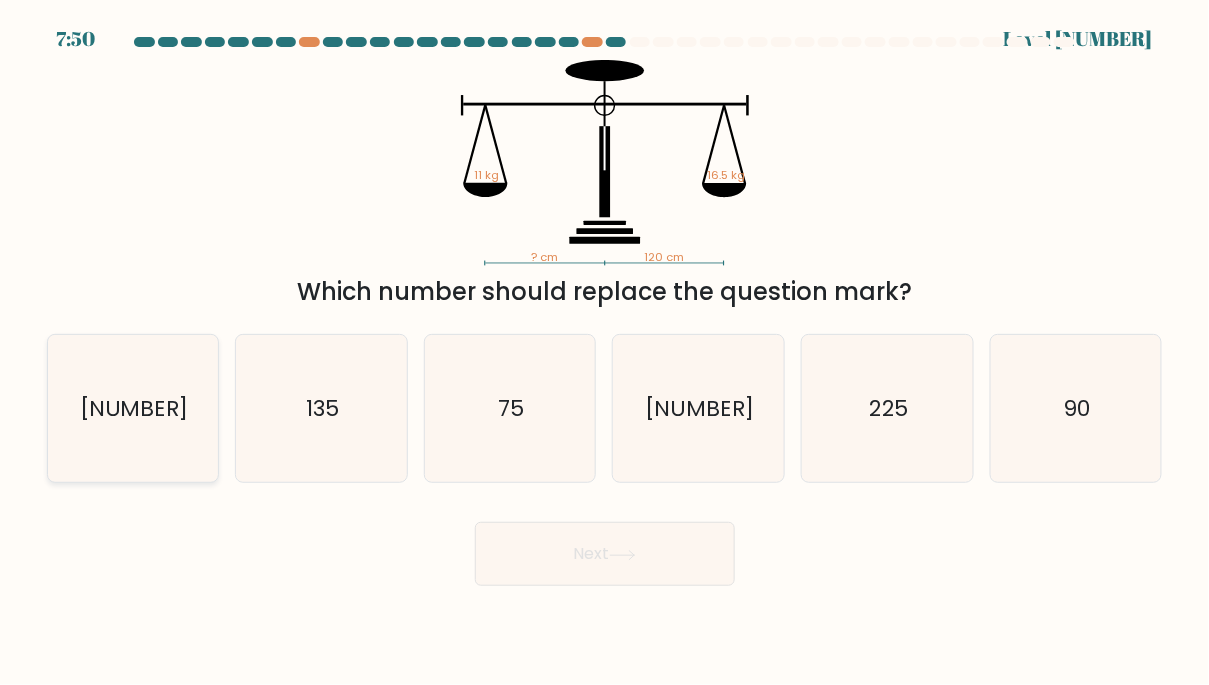click on "180" at bounding box center [133, 409] 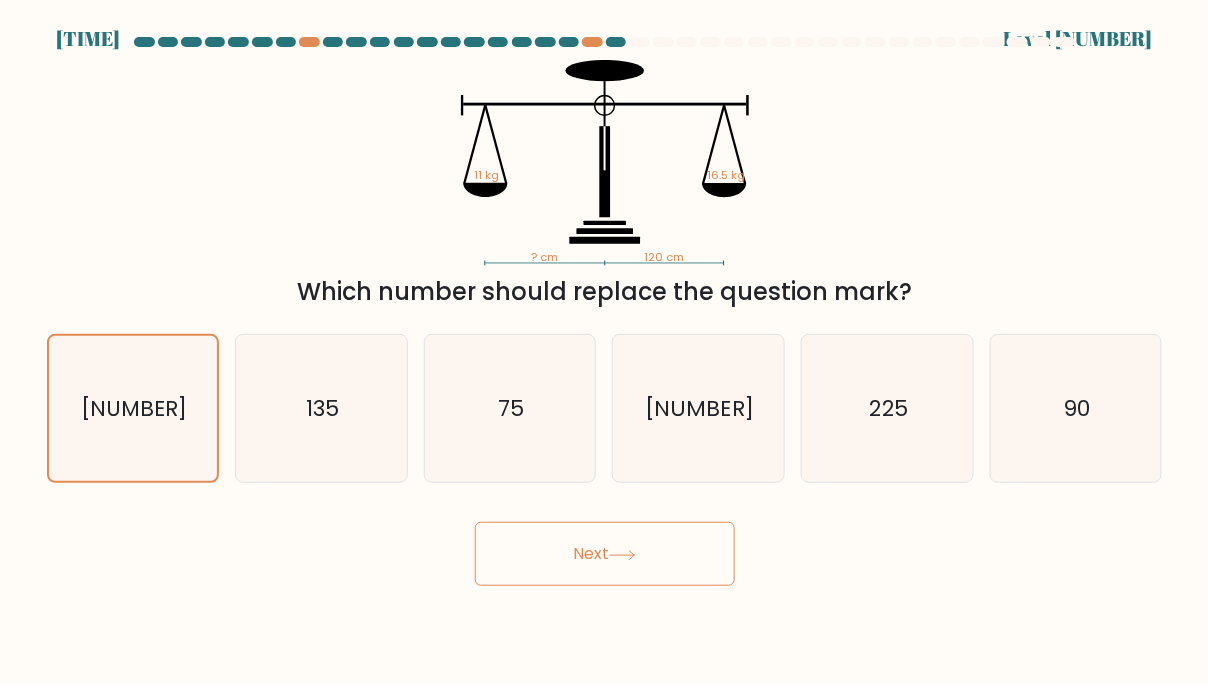 click on "Next" at bounding box center (605, 554) 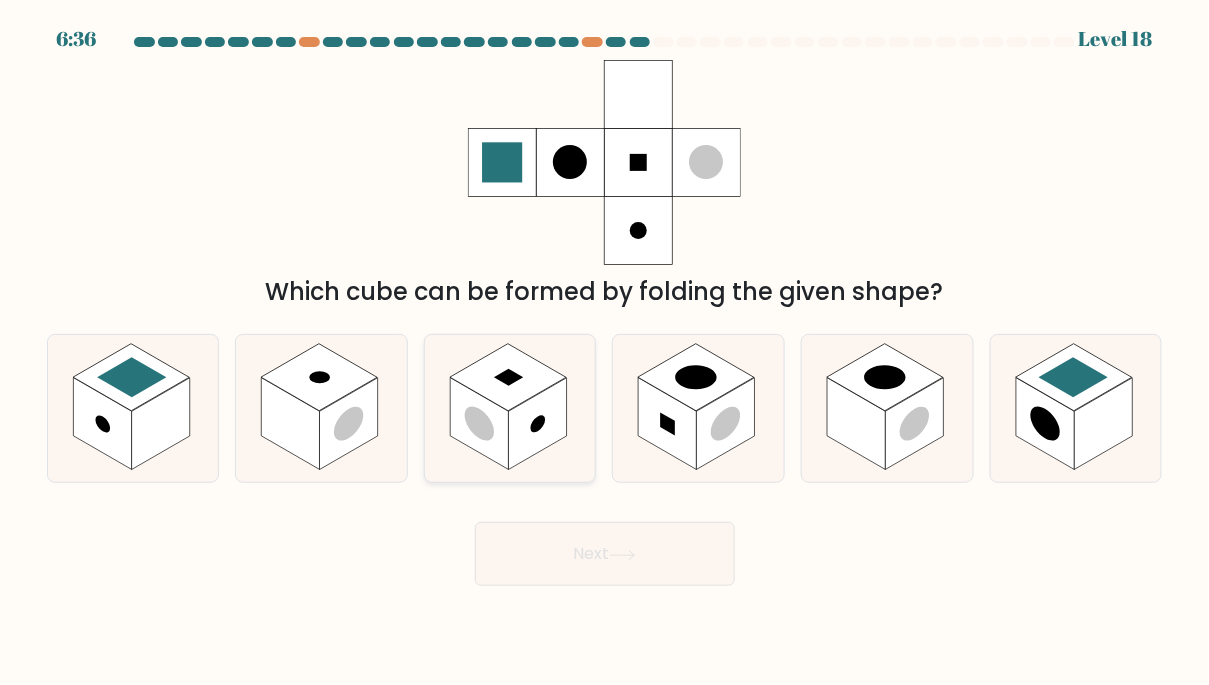 click at bounding box center (508, 376) 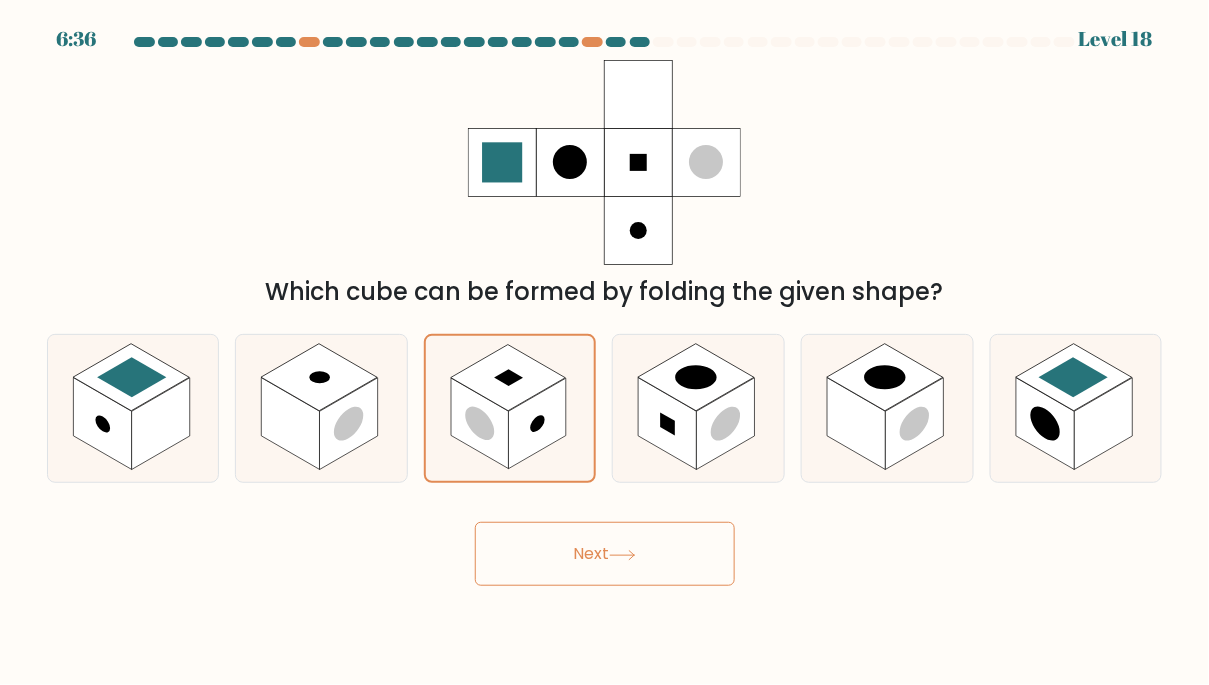 click on "Next" at bounding box center [605, 554] 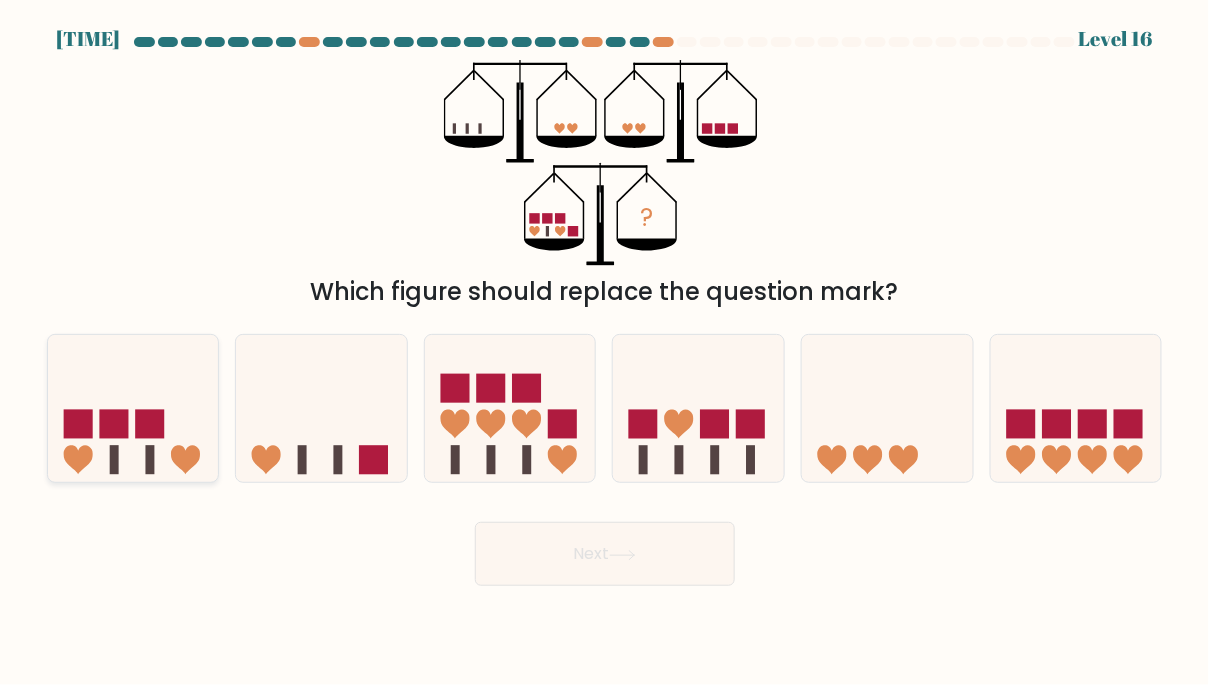click at bounding box center (113, 459) 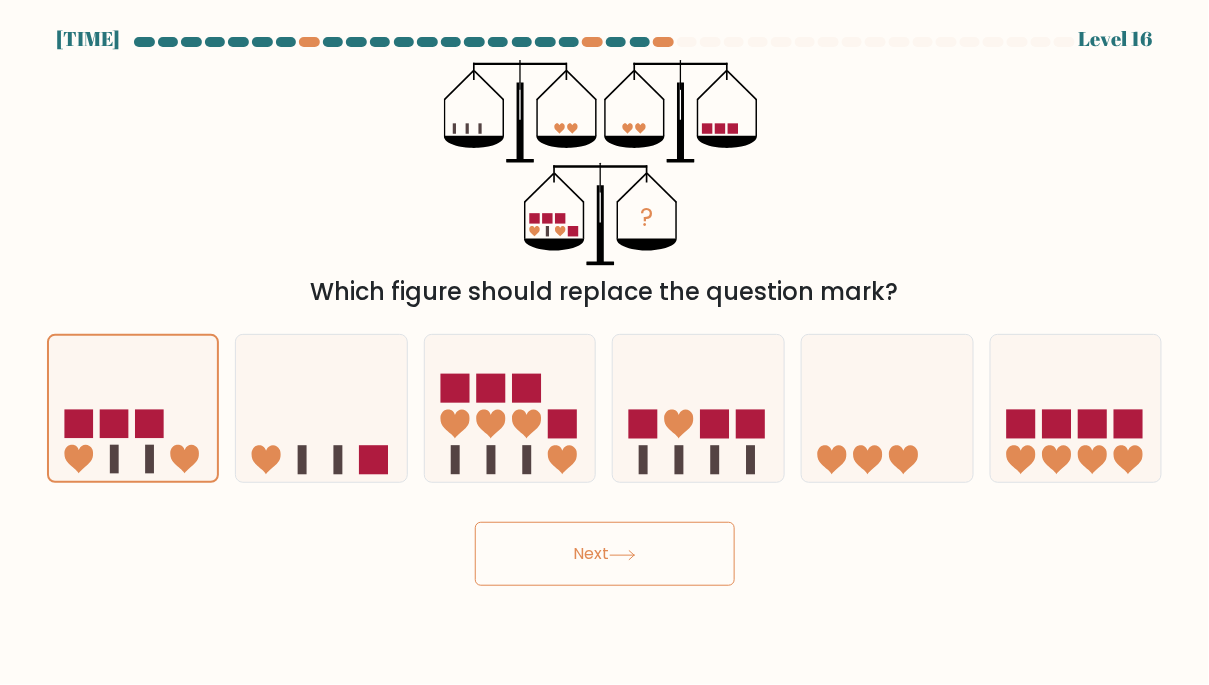 click on "Next" at bounding box center (605, 554) 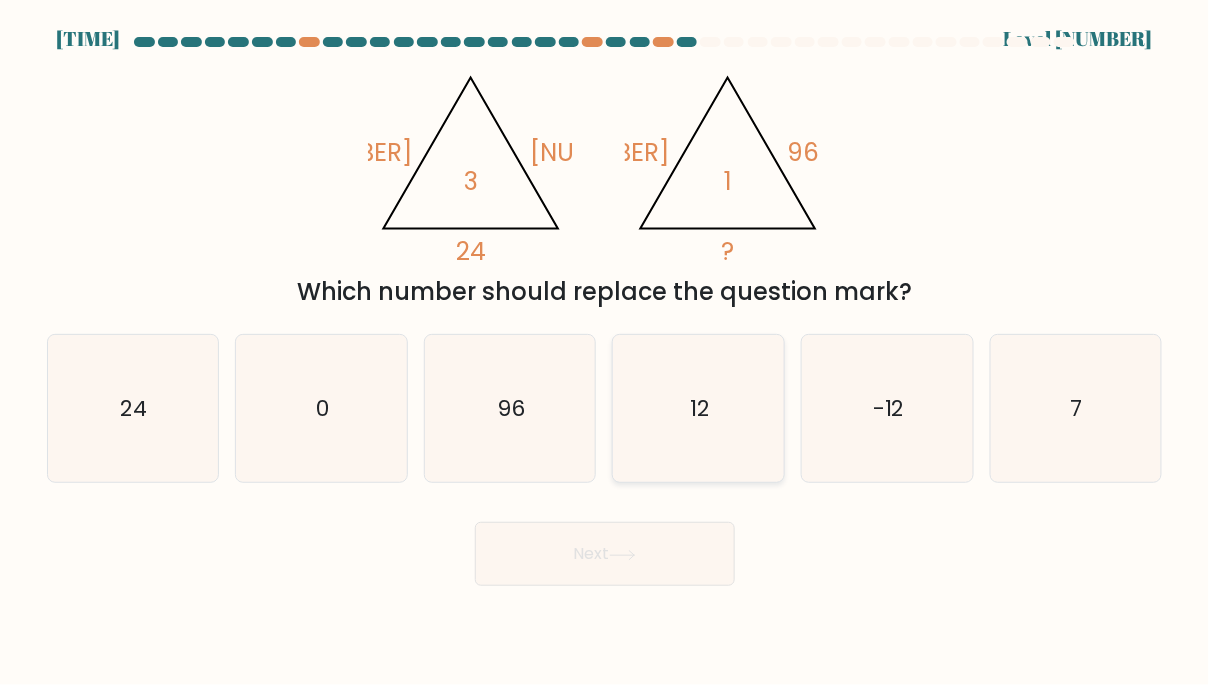 click on "12" at bounding box center (699, 409) 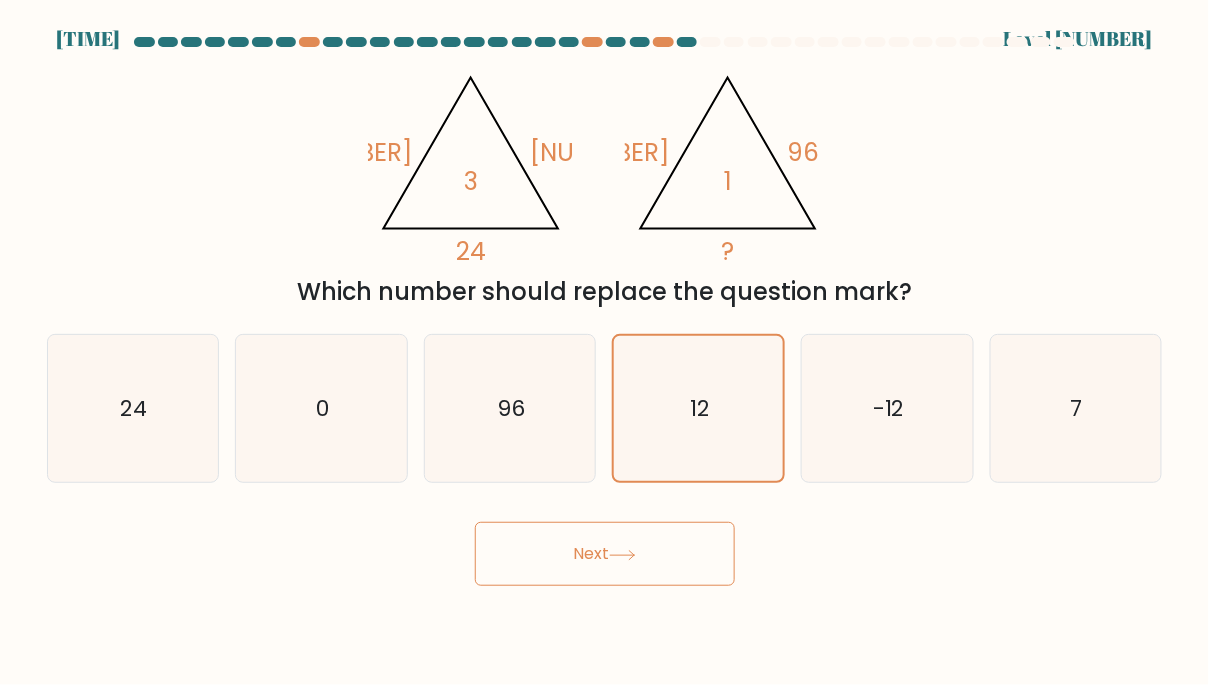 click on "Next" at bounding box center [605, 554] 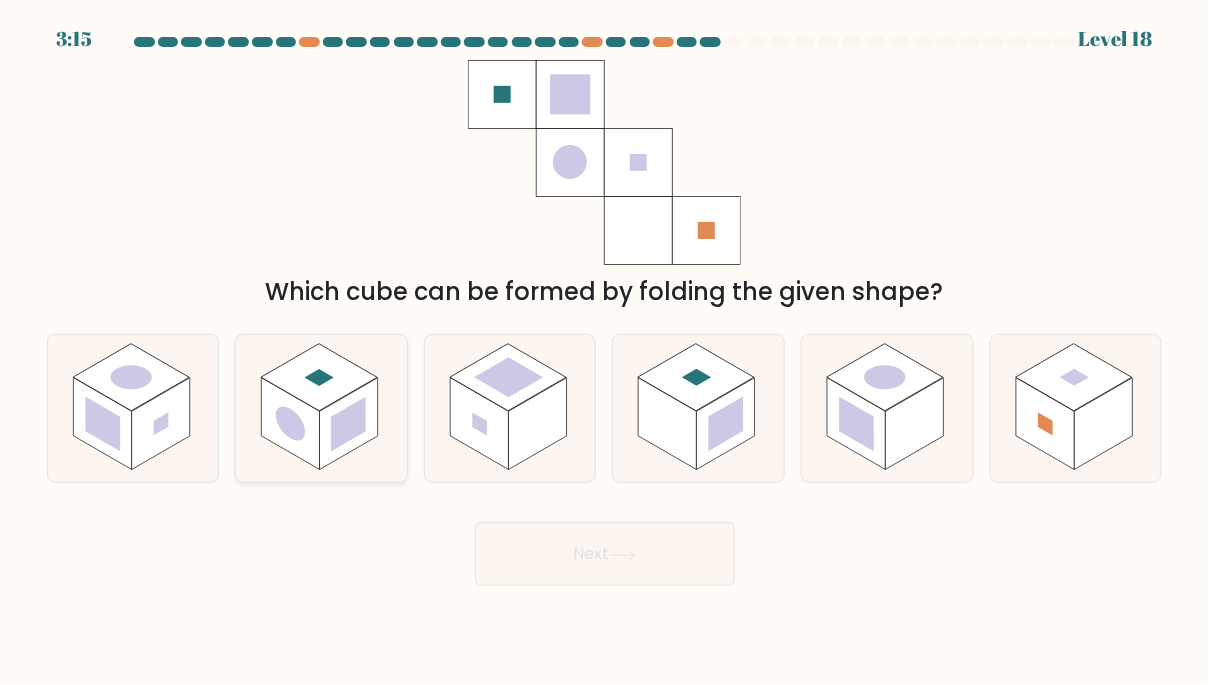 click at bounding box center (319, 376) 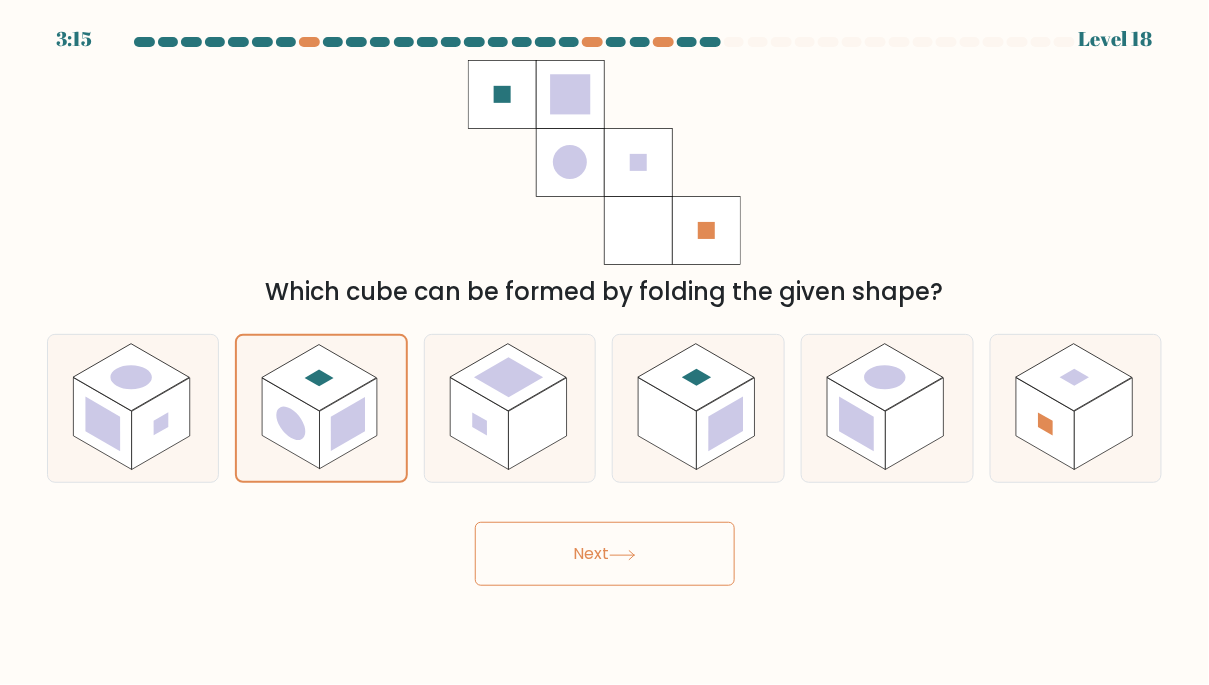 click on "Next" at bounding box center [605, 554] 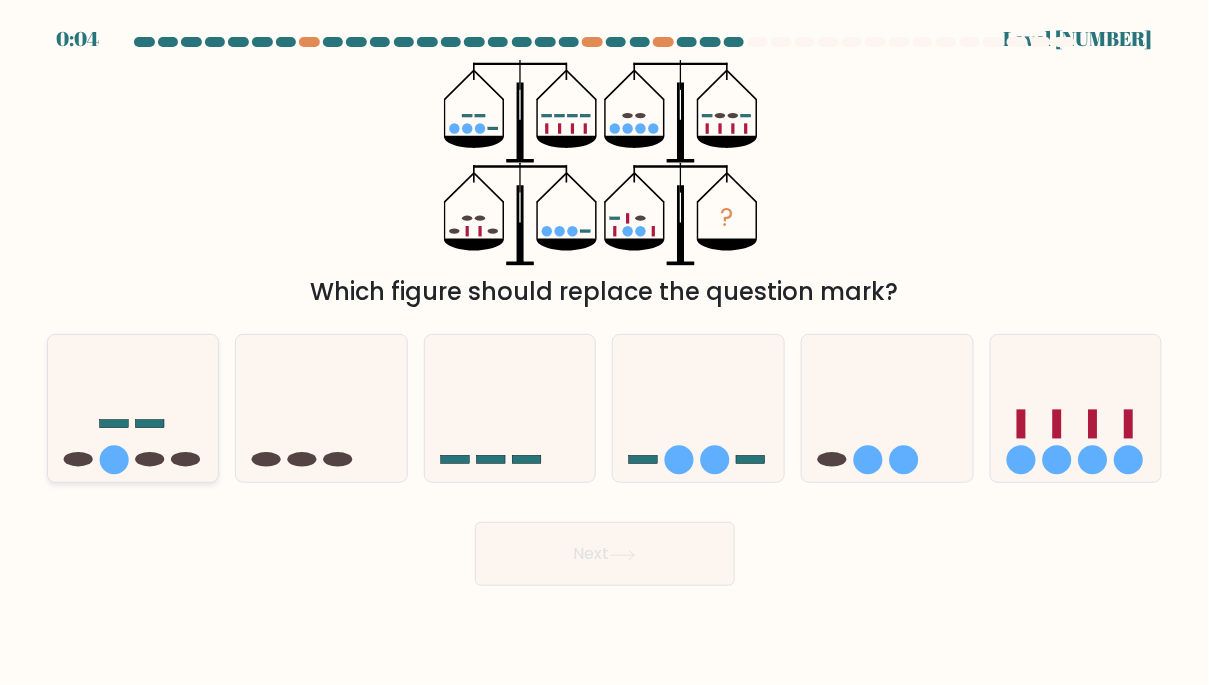 click at bounding box center (113, 424) 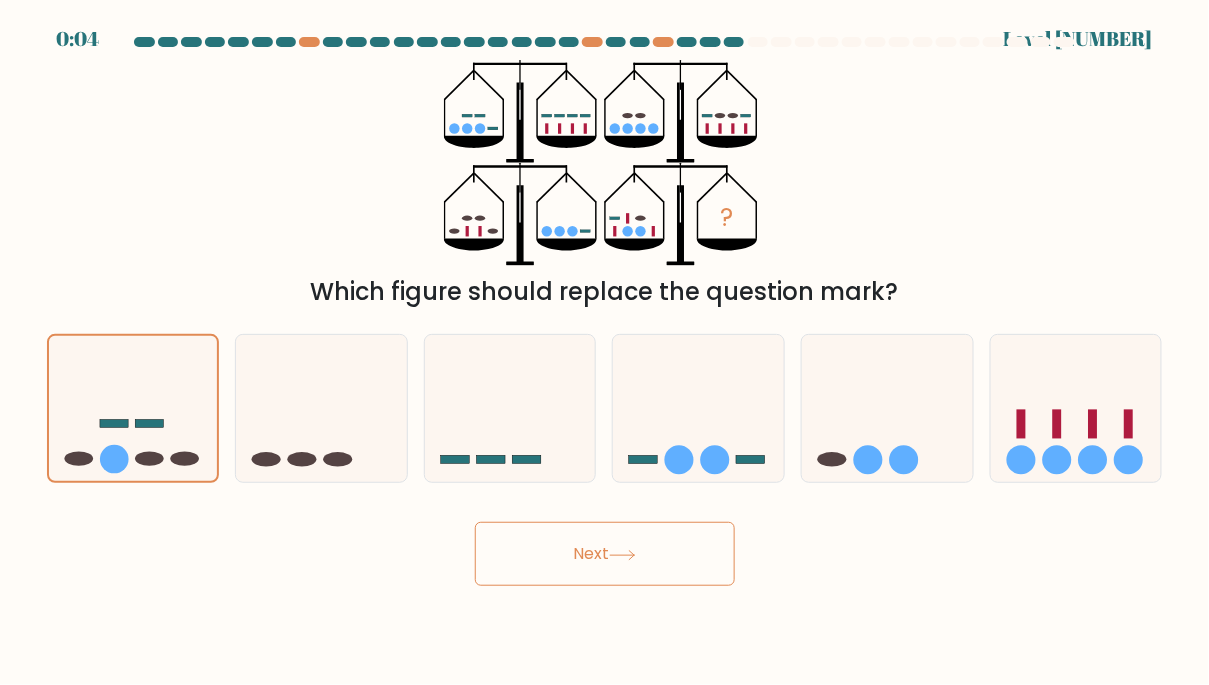 click on "Next" at bounding box center [605, 554] 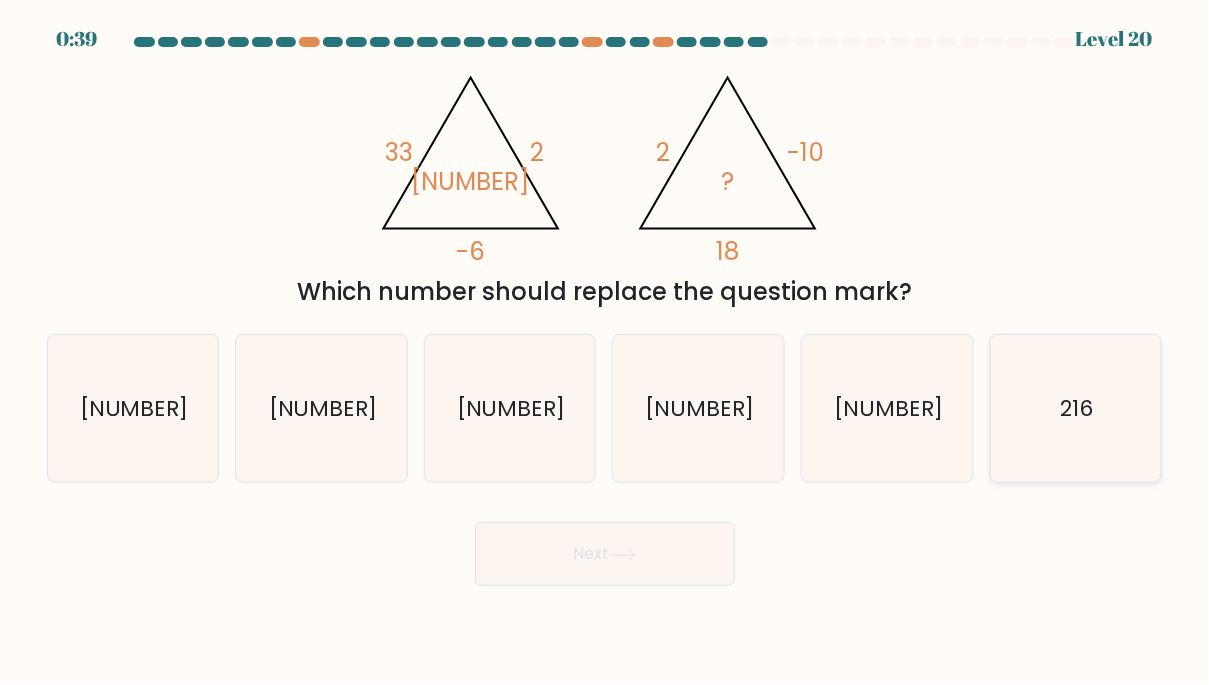 click on "216" at bounding box center (1076, 409) 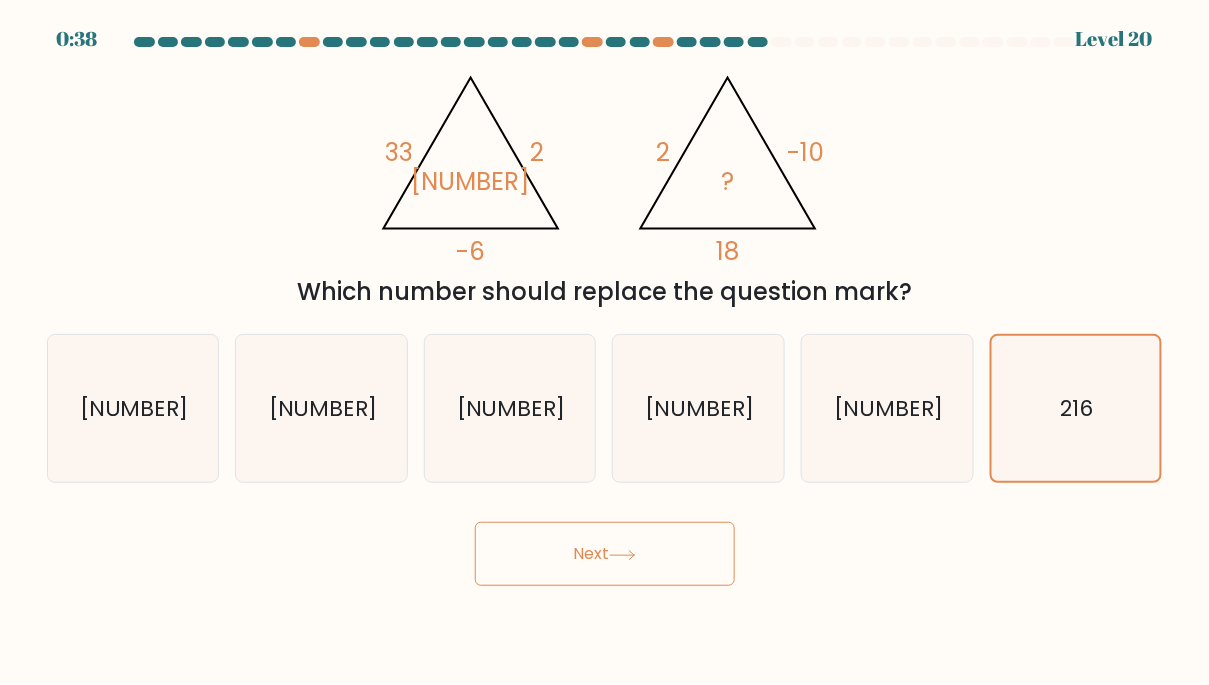 click at bounding box center (622, 555) 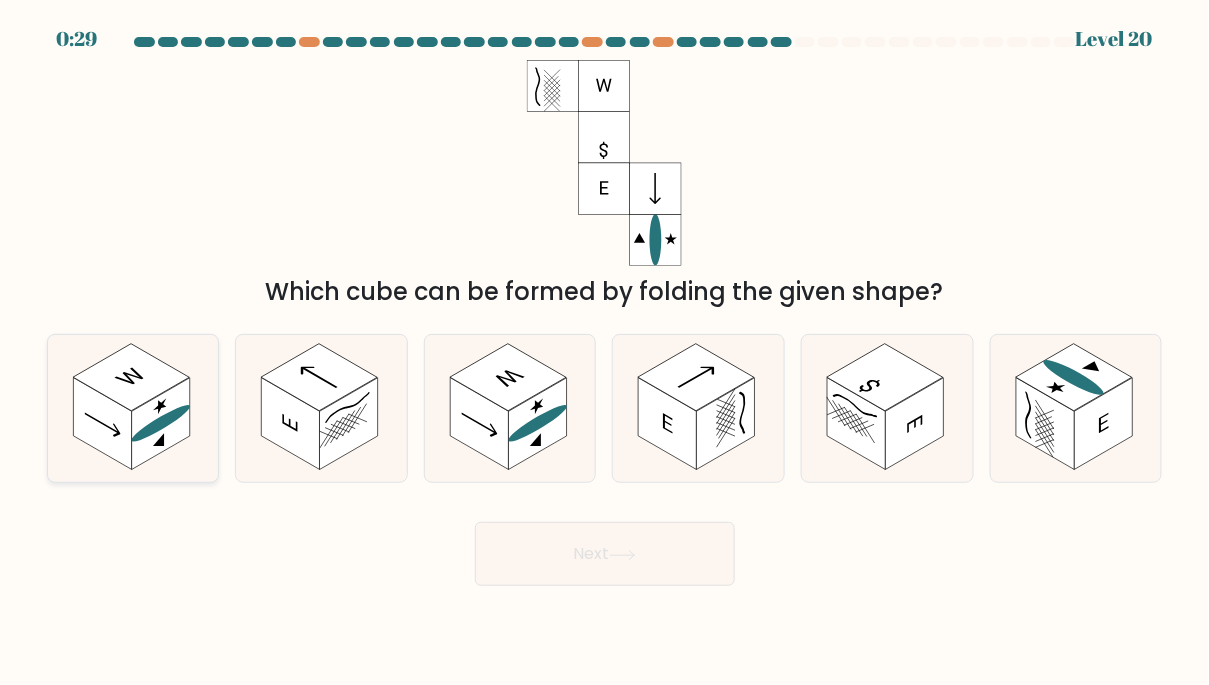 click at bounding box center [131, 376] 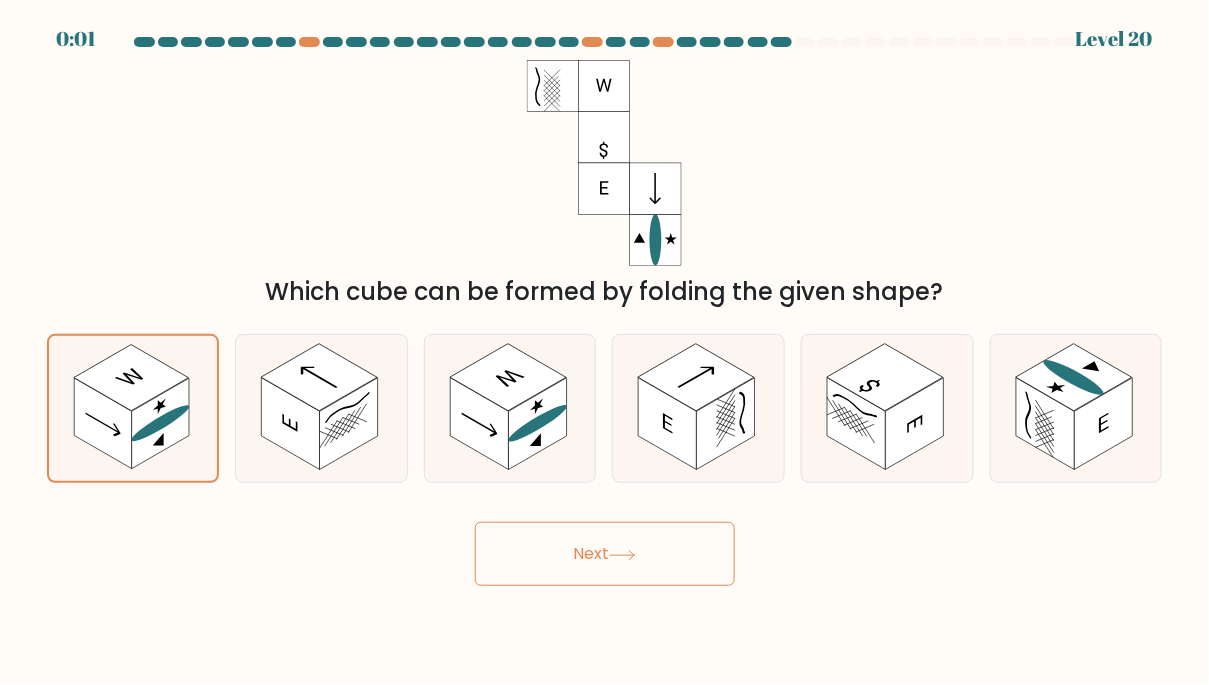 click on "Next" at bounding box center (605, 554) 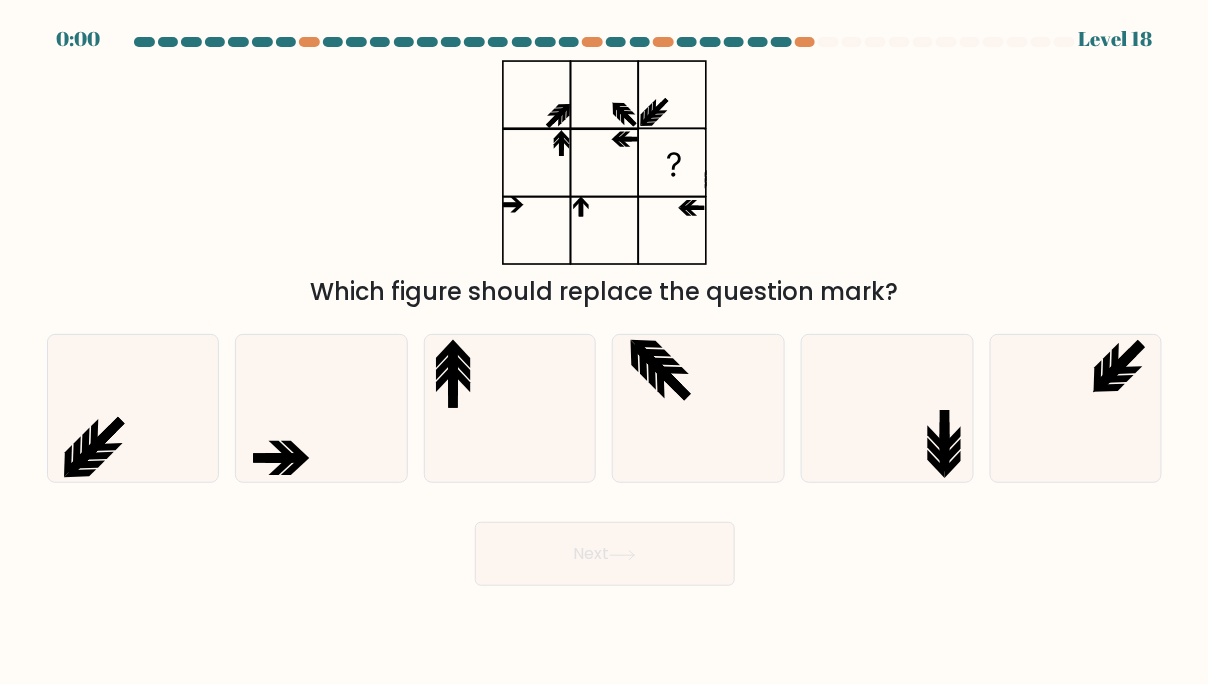 click at bounding box center (510, 409) 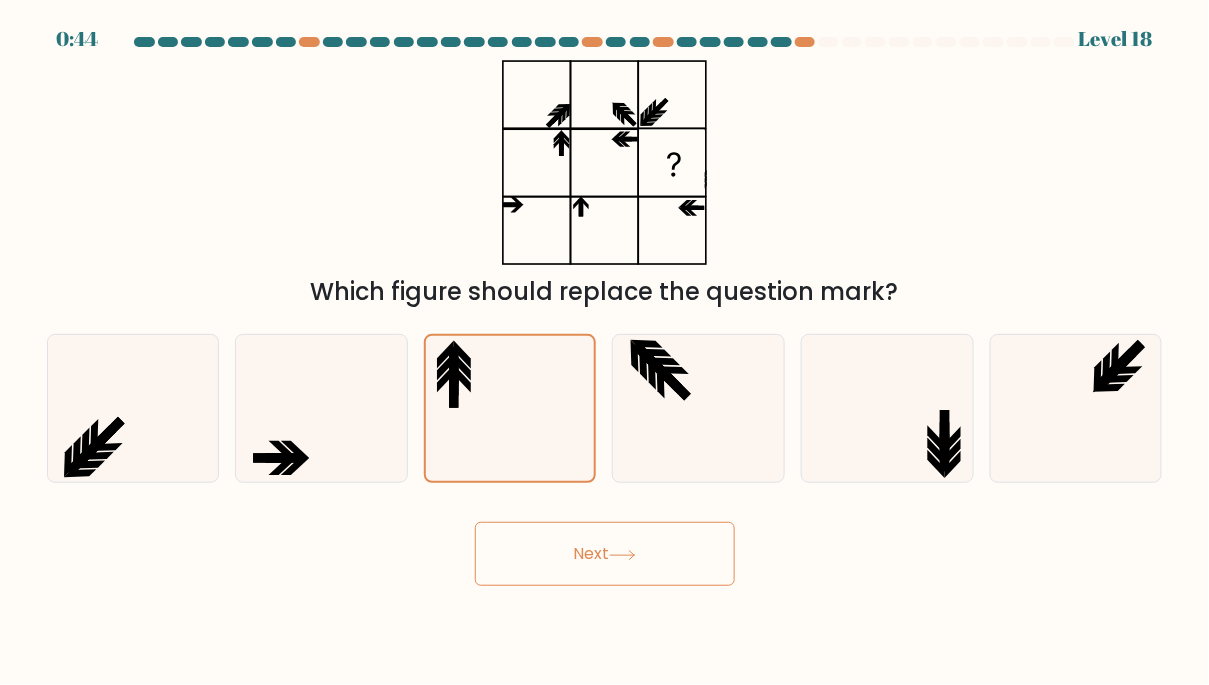 click on "Which figure should replace the question mark?" at bounding box center [605, 185] 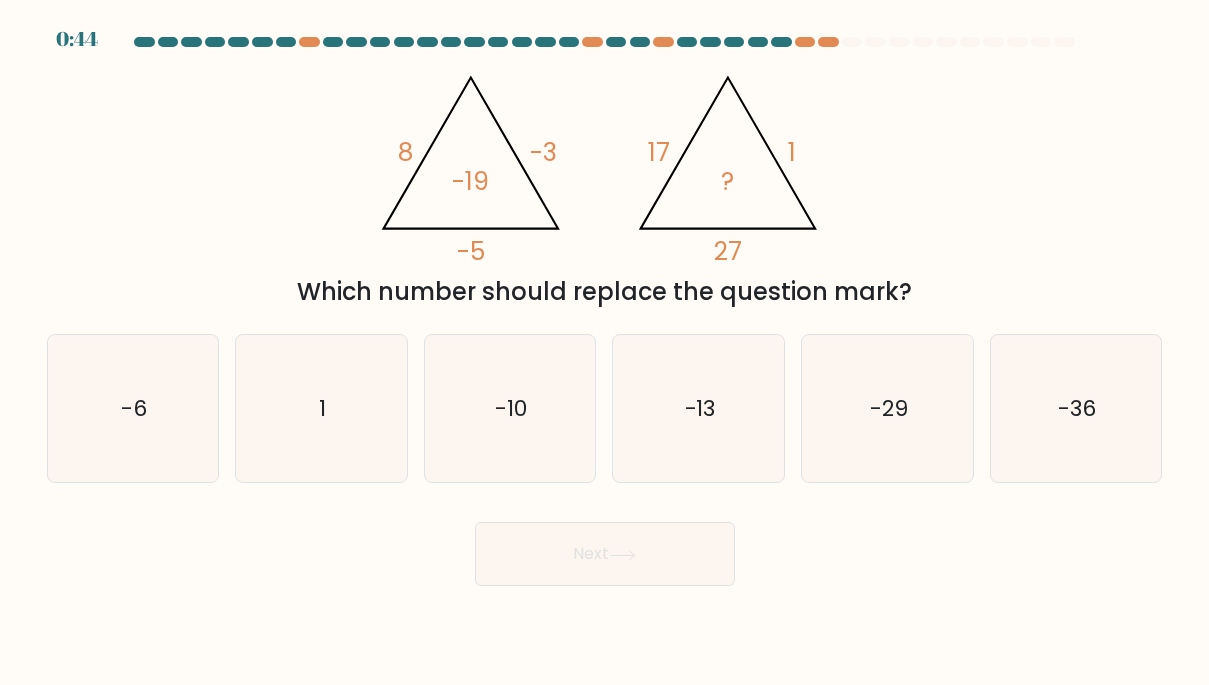 scroll, scrollTop: 0, scrollLeft: 0, axis: both 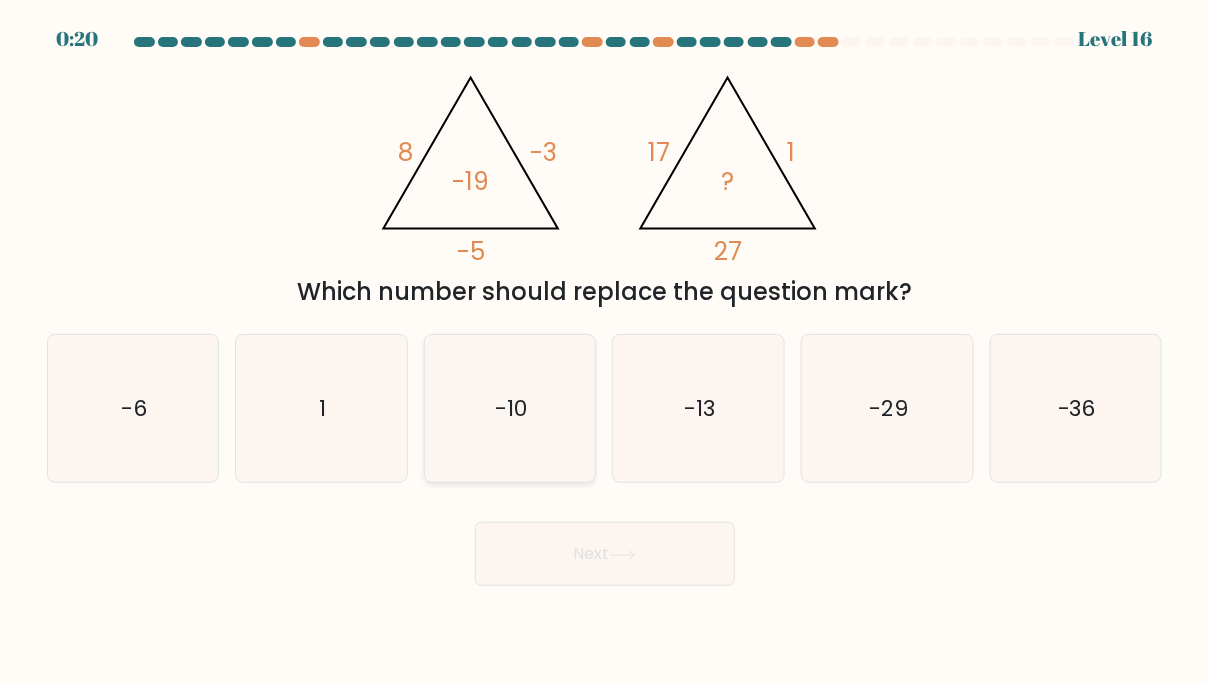 click on "-10" at bounding box center (510, 409) 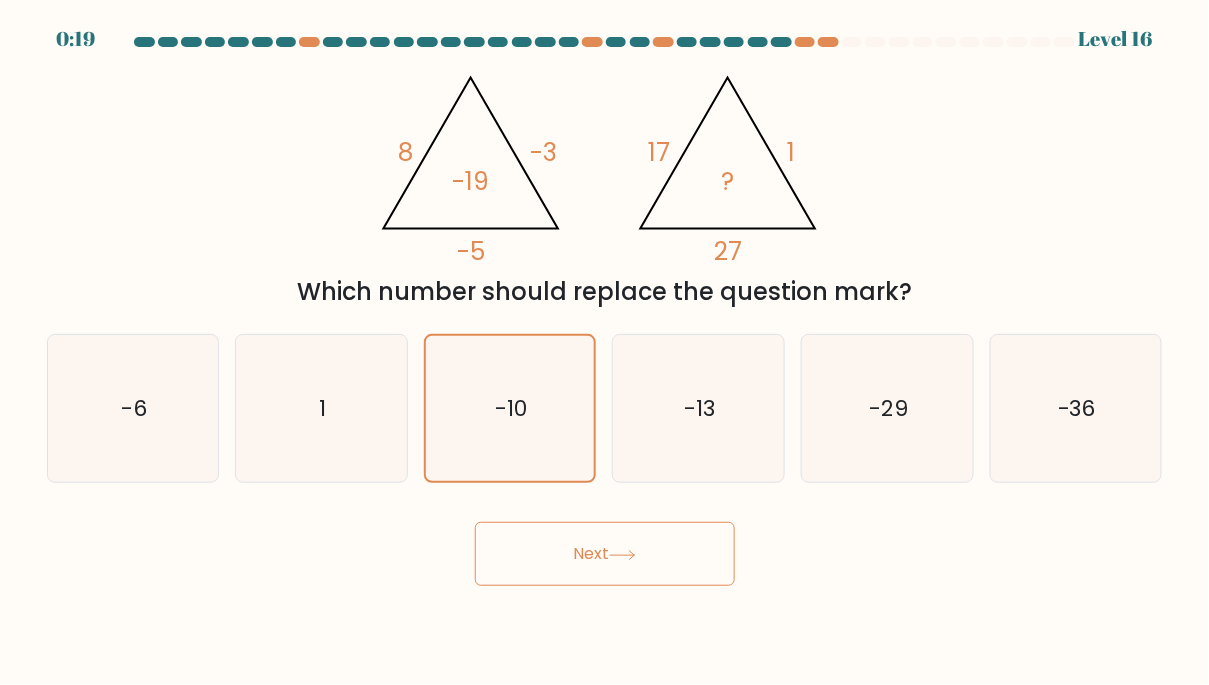 click on "Next" at bounding box center [605, 554] 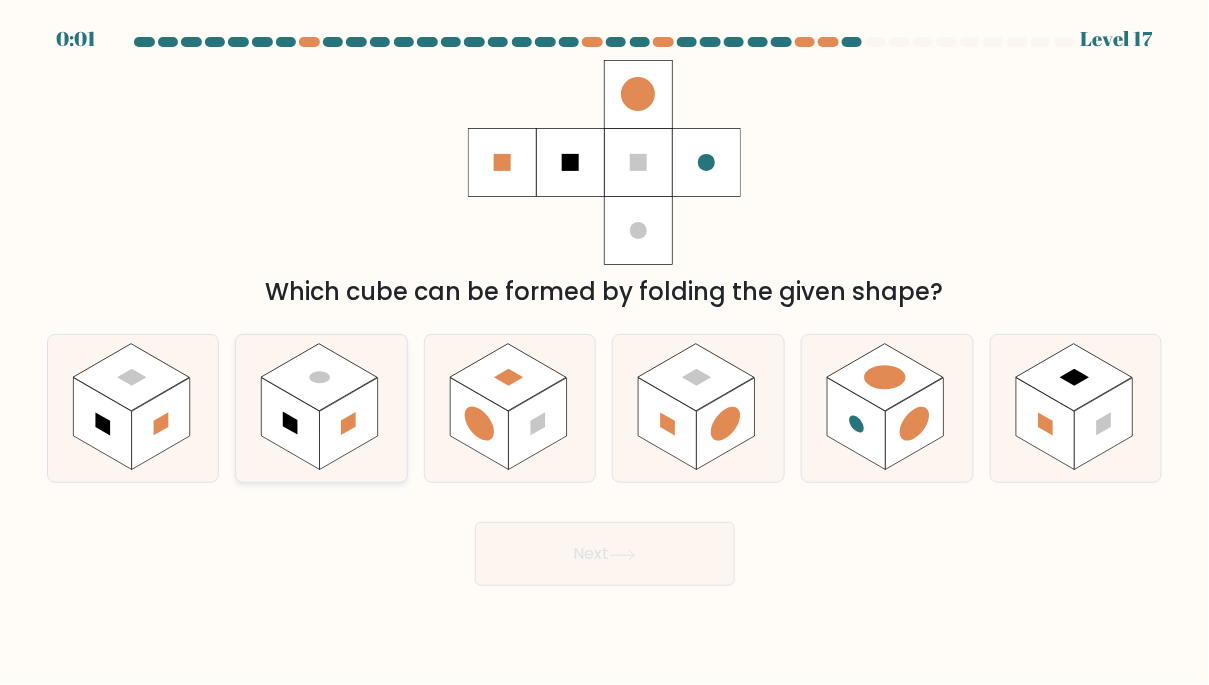 click at bounding box center [291, 424] 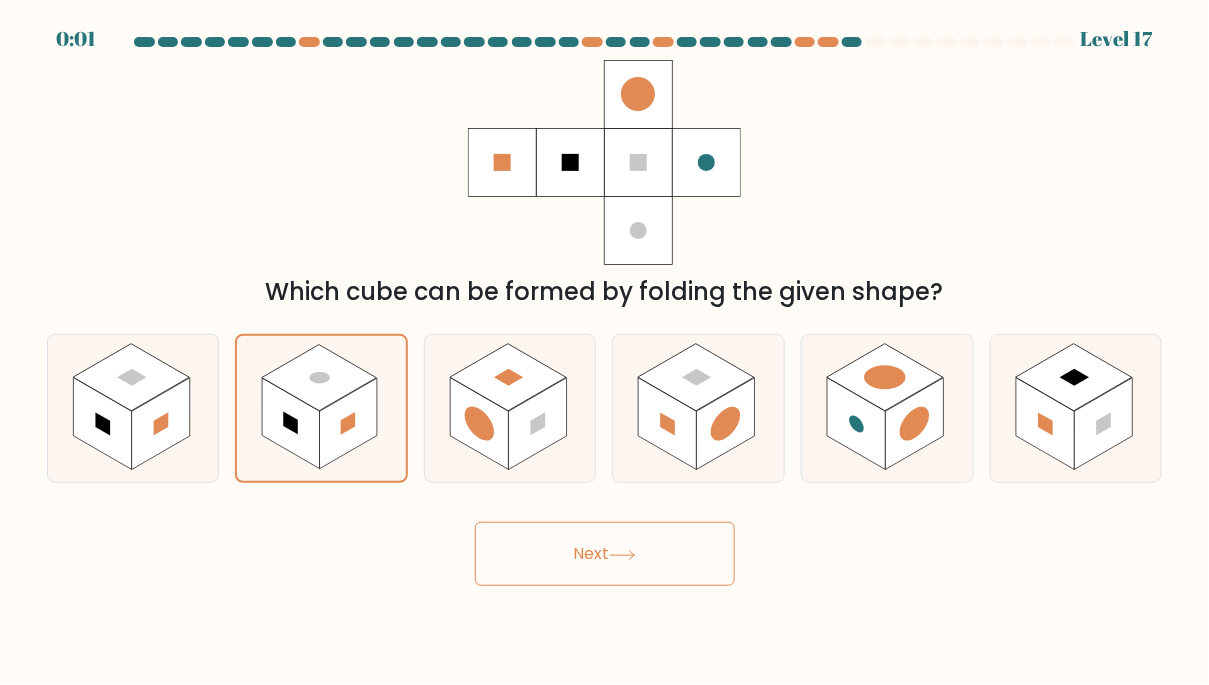 click on "Next" at bounding box center (605, 546) 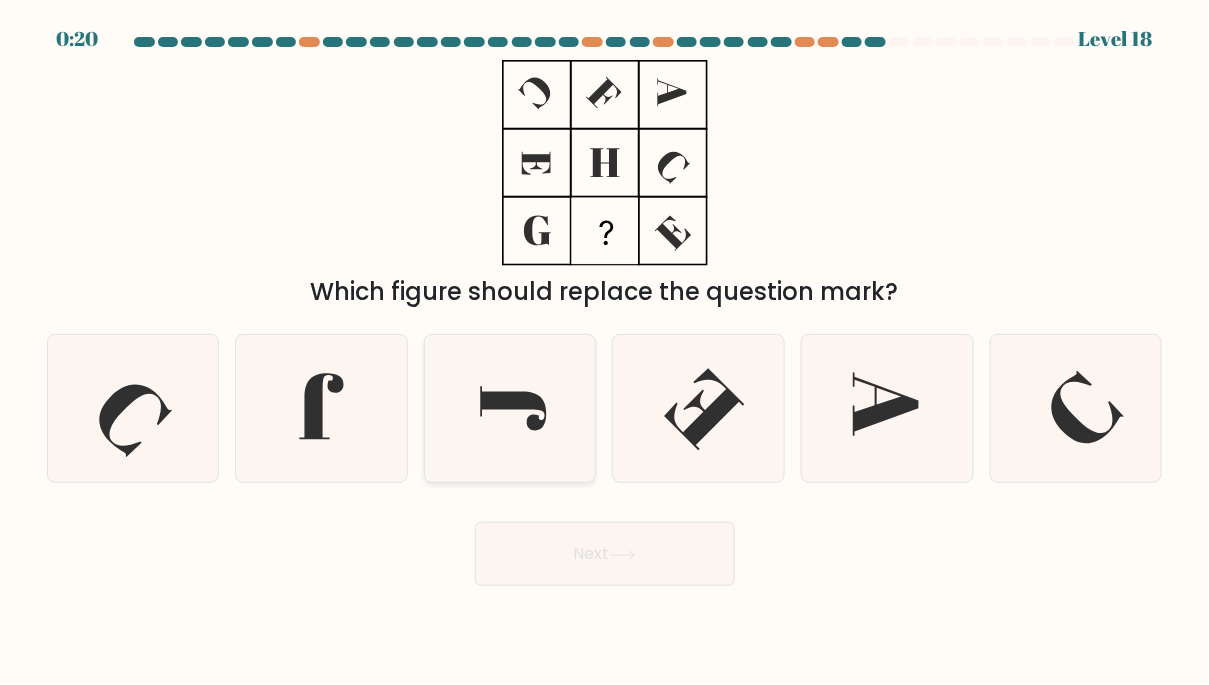 click at bounding box center [510, 409] 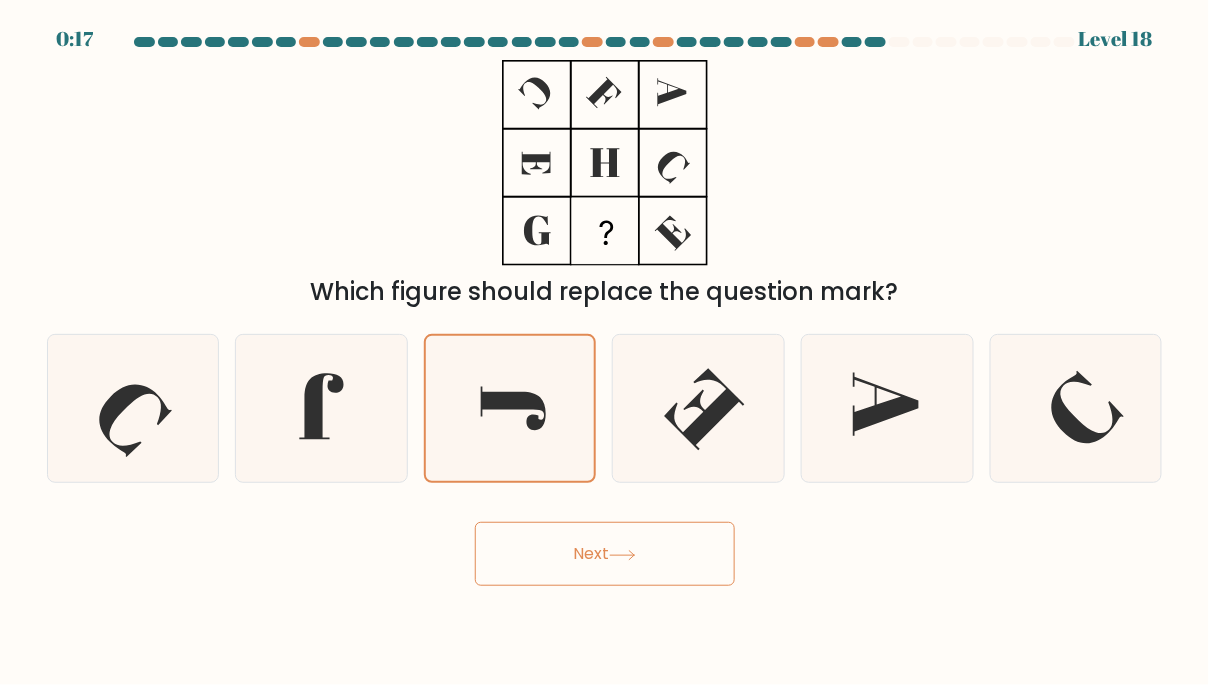 click on "Next" at bounding box center (605, 554) 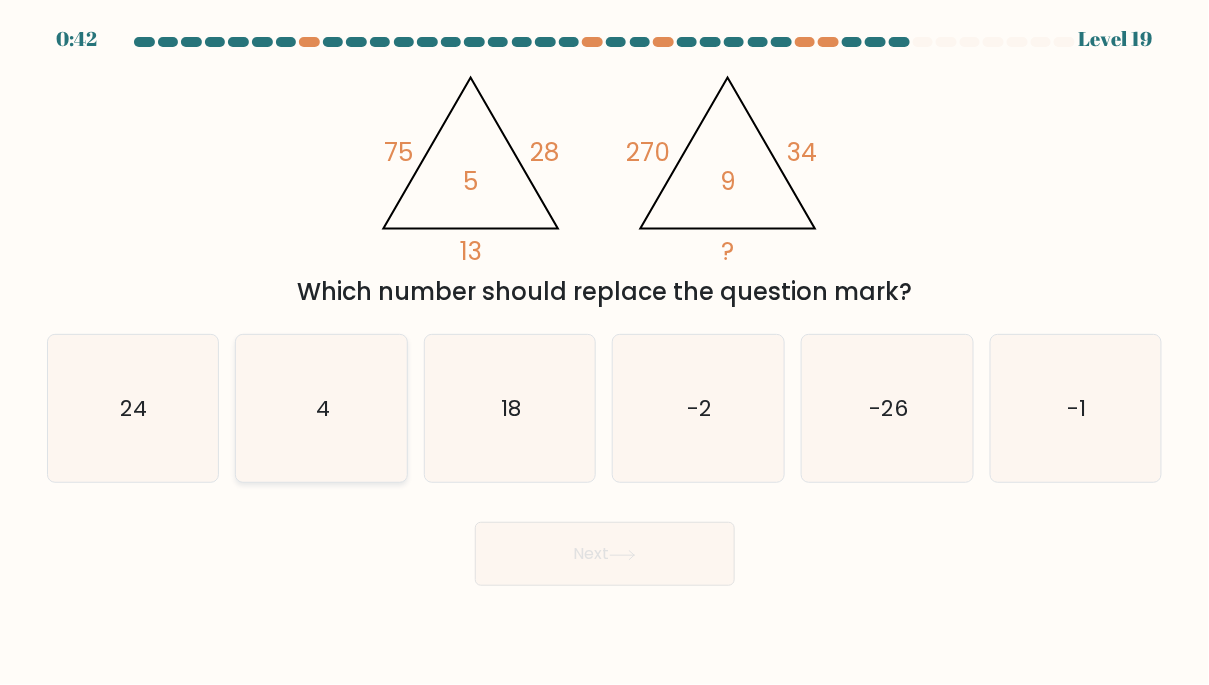 click on "4" at bounding box center [322, 409] 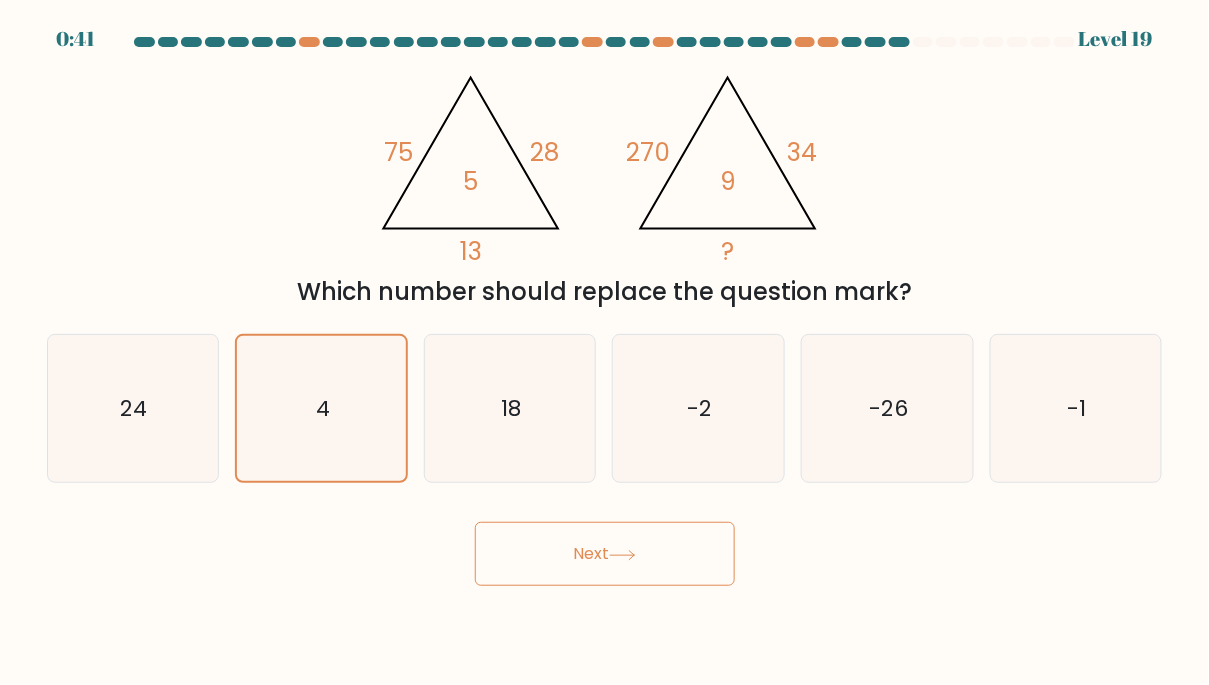 click on "Next" at bounding box center (605, 554) 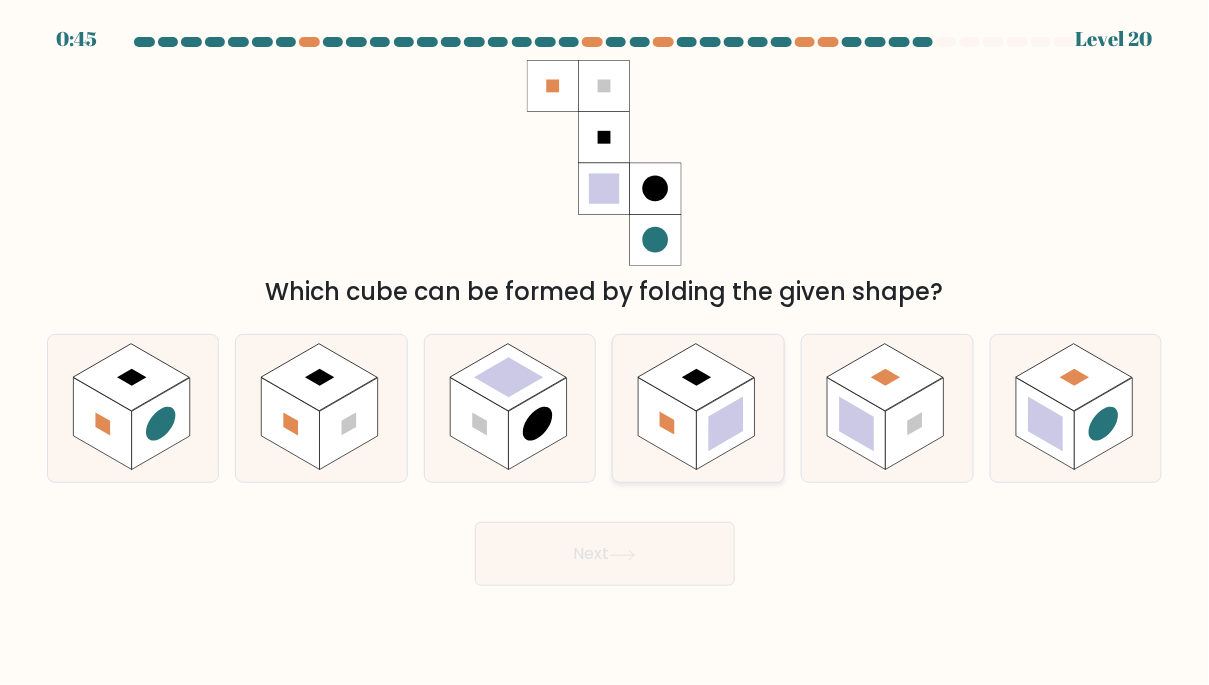 click at bounding box center (668, 424) 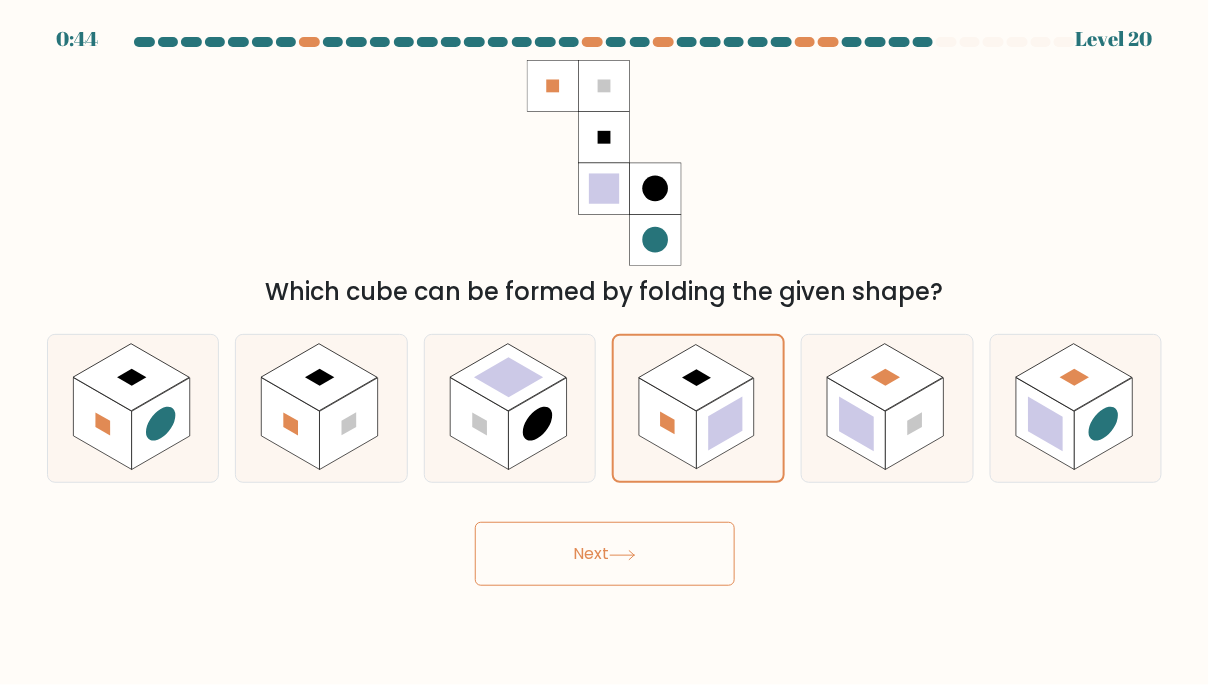 click on "Next" at bounding box center (605, 554) 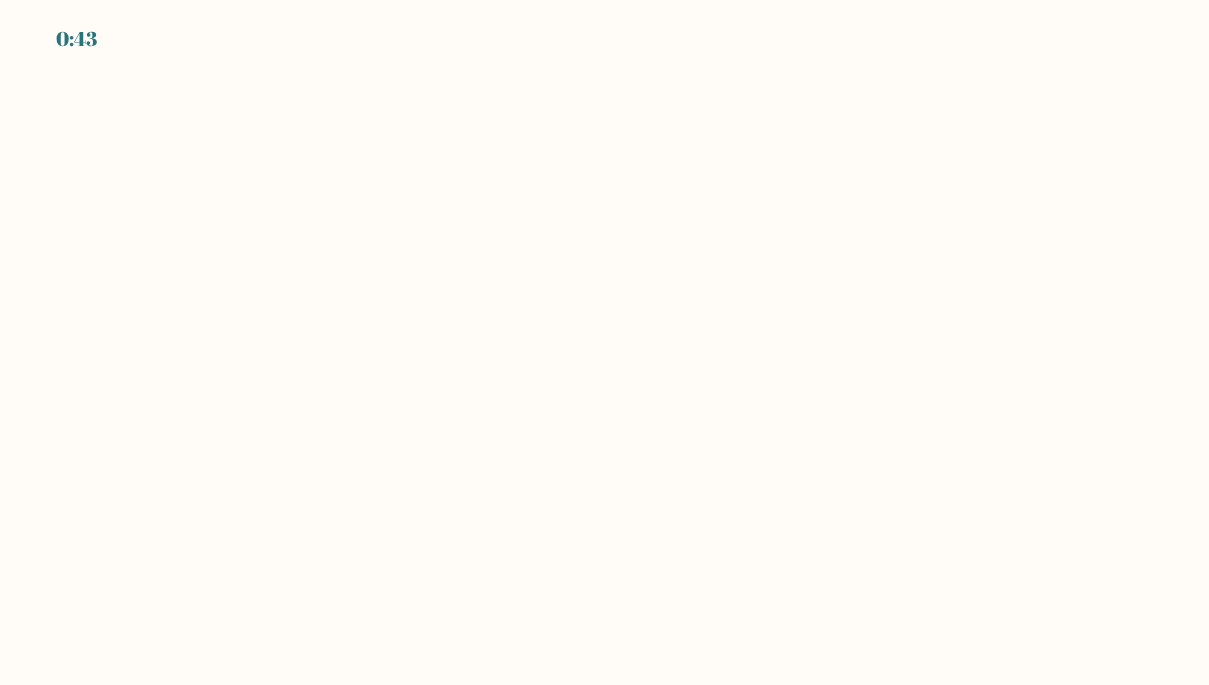 scroll, scrollTop: 0, scrollLeft: 0, axis: both 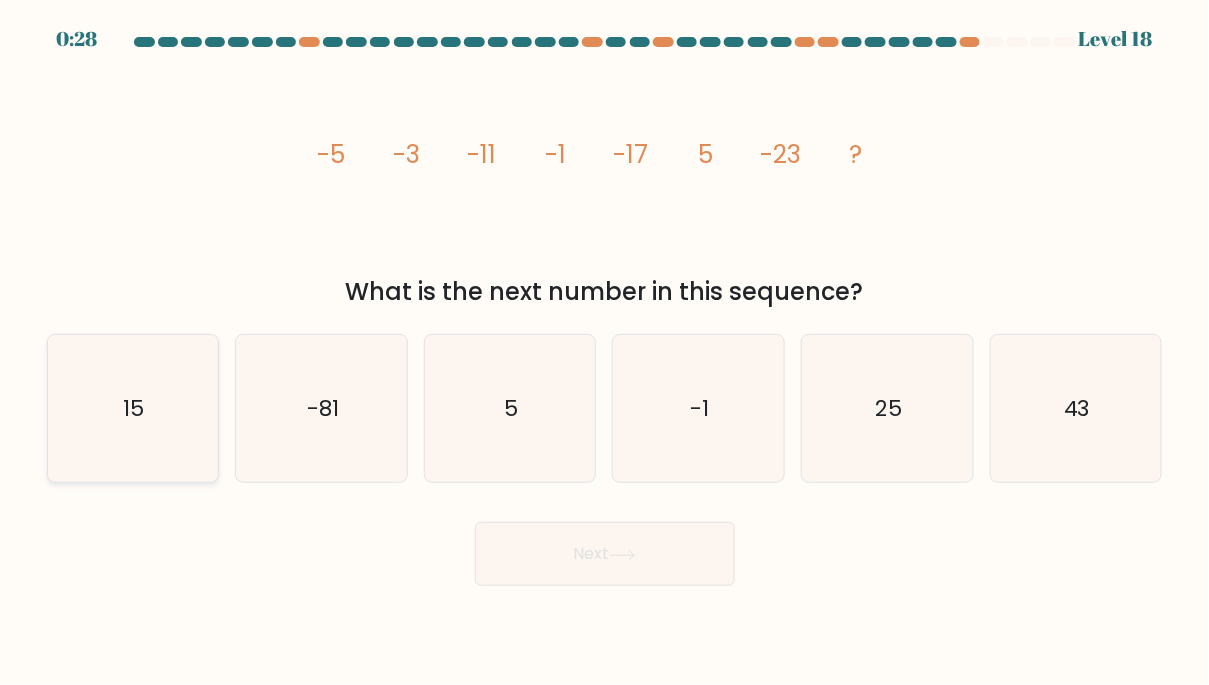 click on "15" at bounding box center [133, 409] 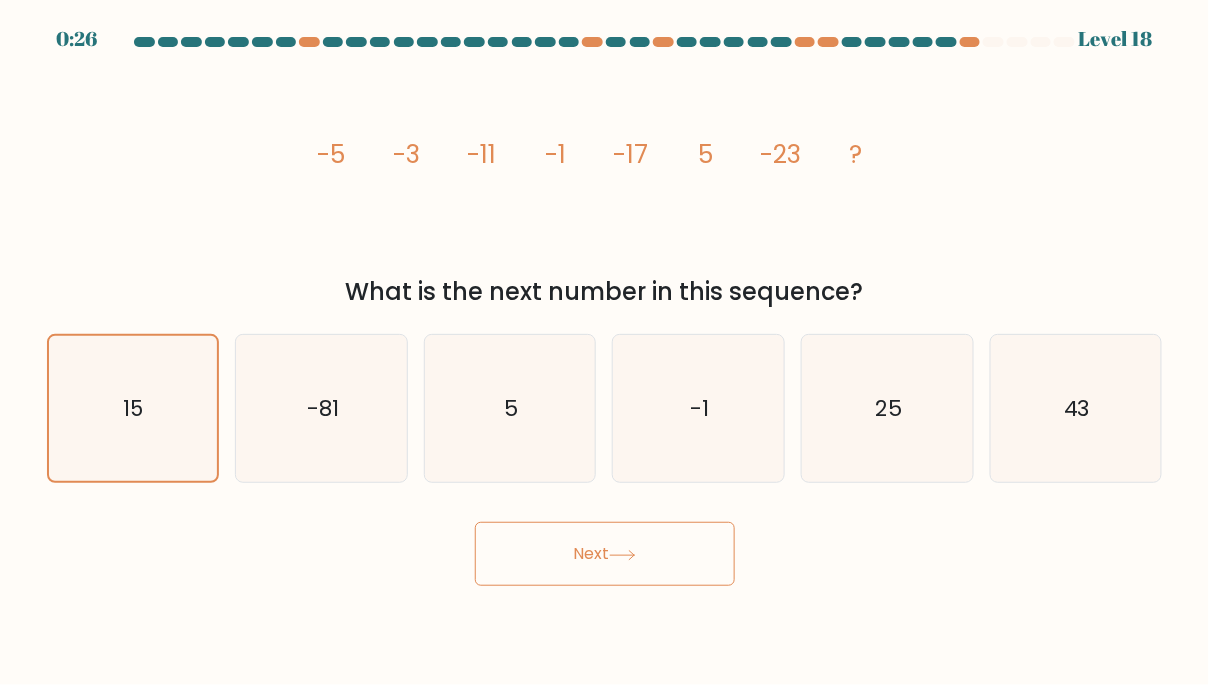 click on "Next" at bounding box center (605, 554) 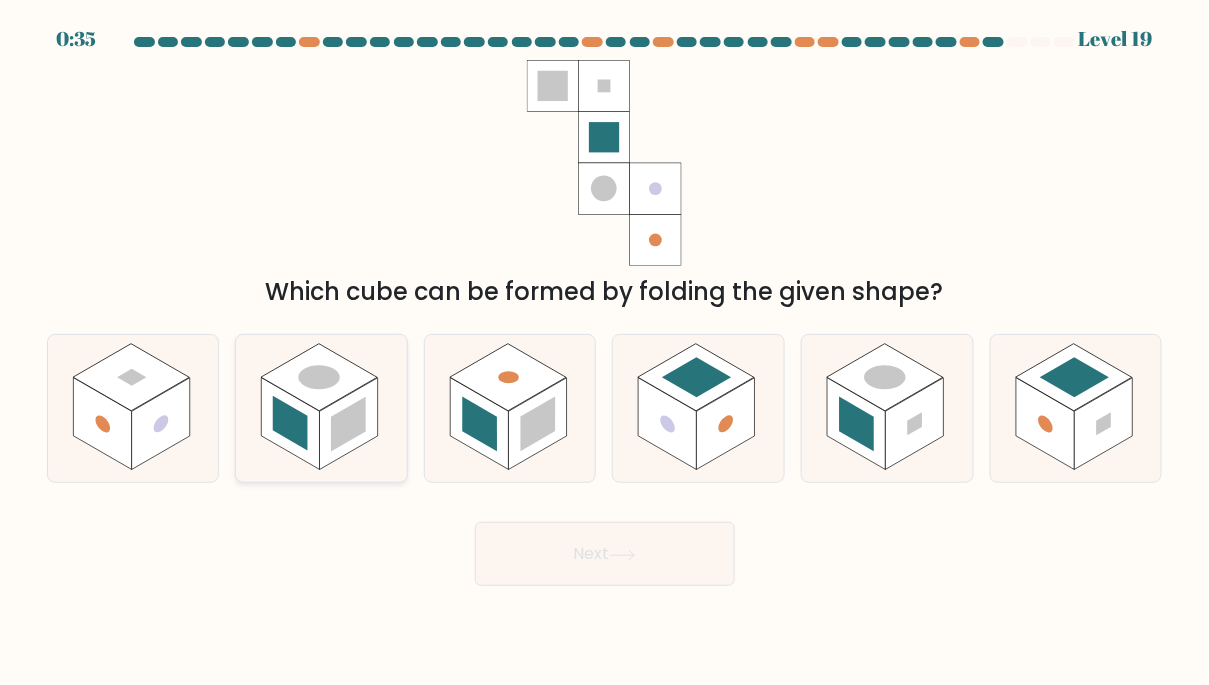 click at bounding box center [349, 424] 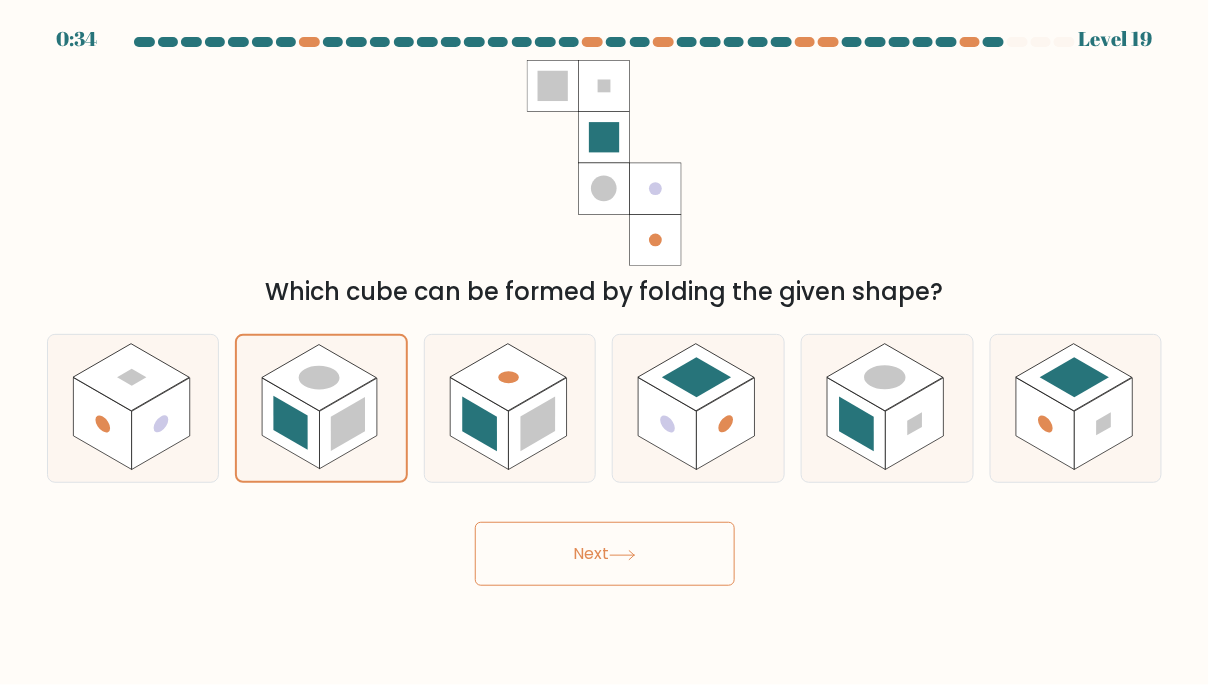 click on "Next" at bounding box center [605, 554] 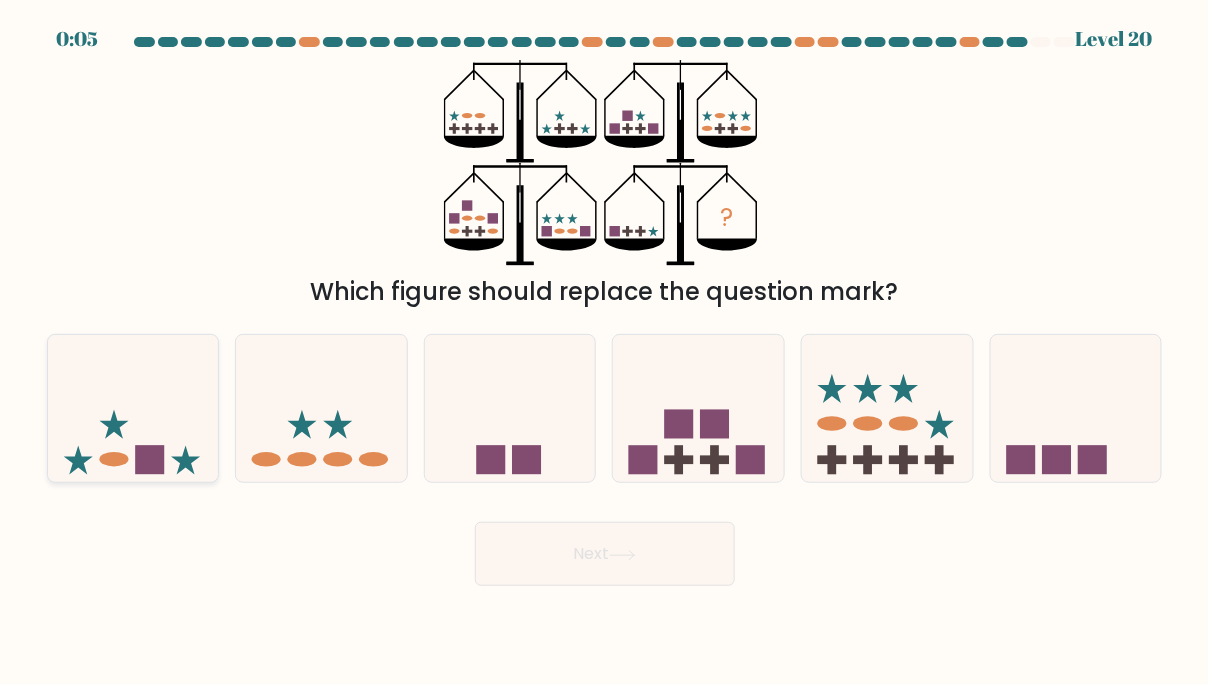click at bounding box center (133, 408) 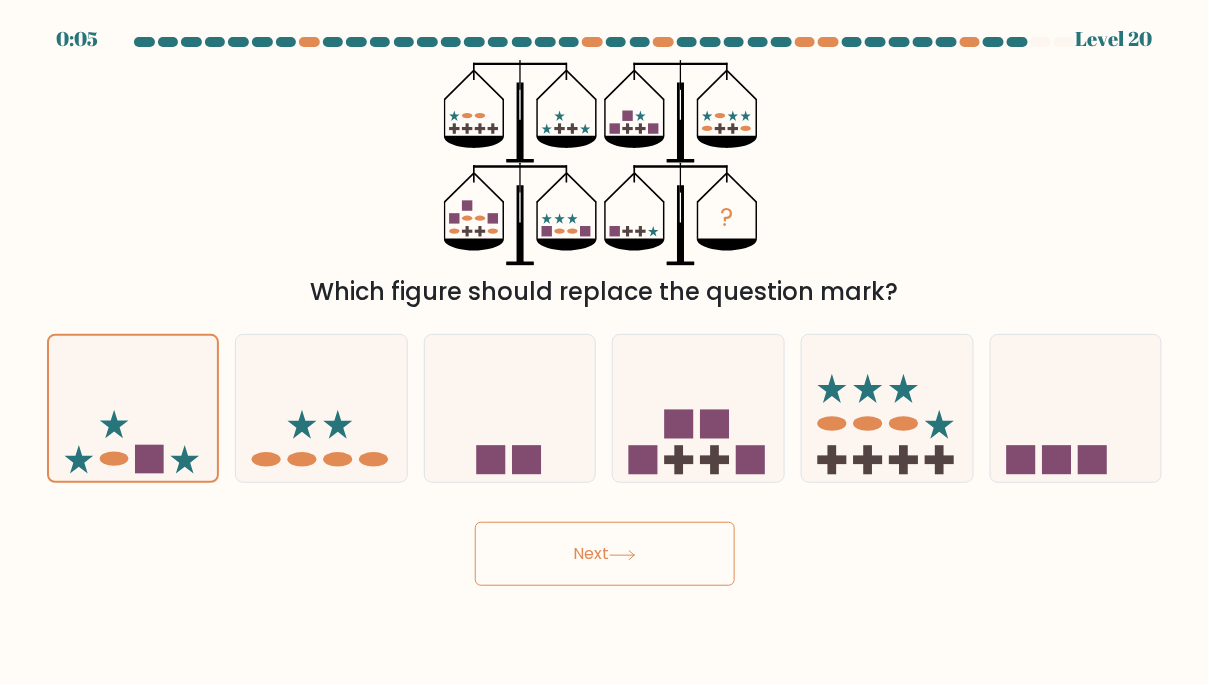 click on "Next" at bounding box center (605, 554) 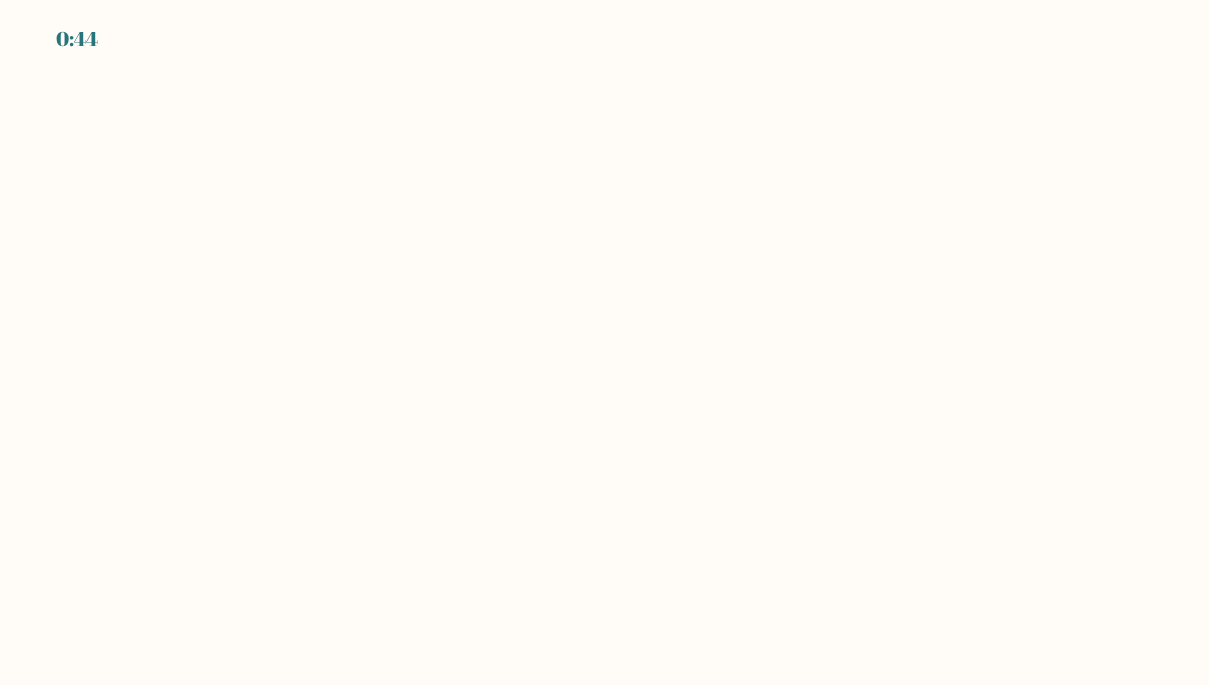 scroll, scrollTop: 0, scrollLeft: 0, axis: both 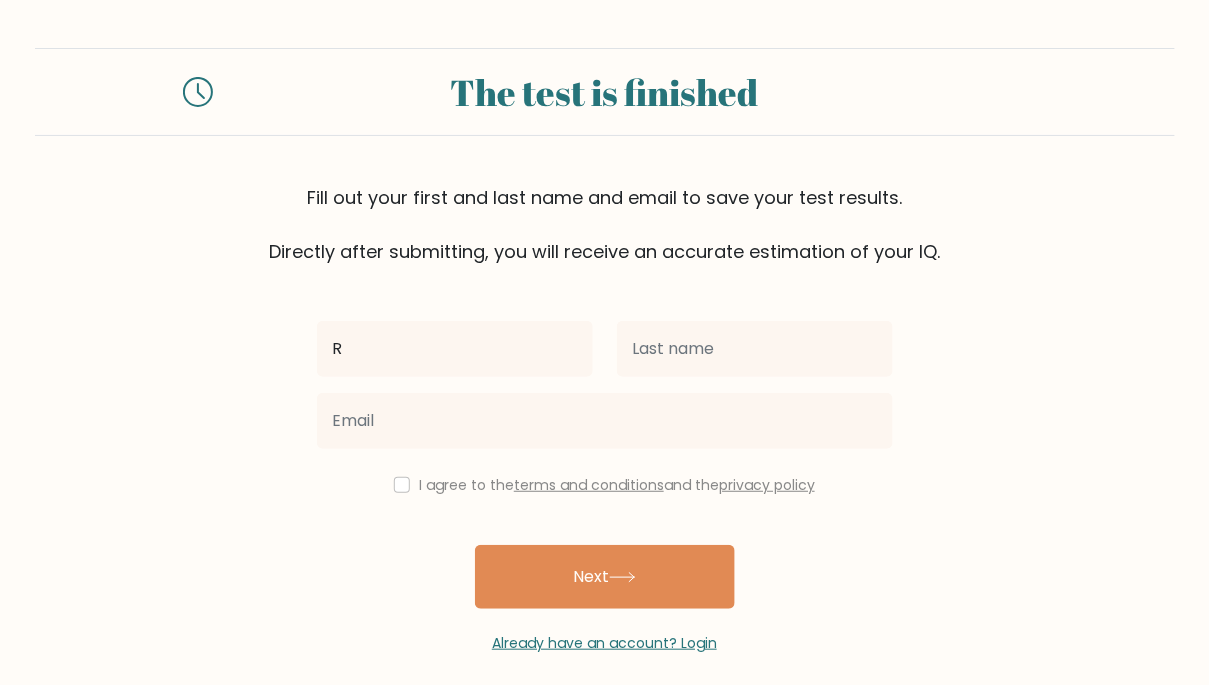 type on "R" 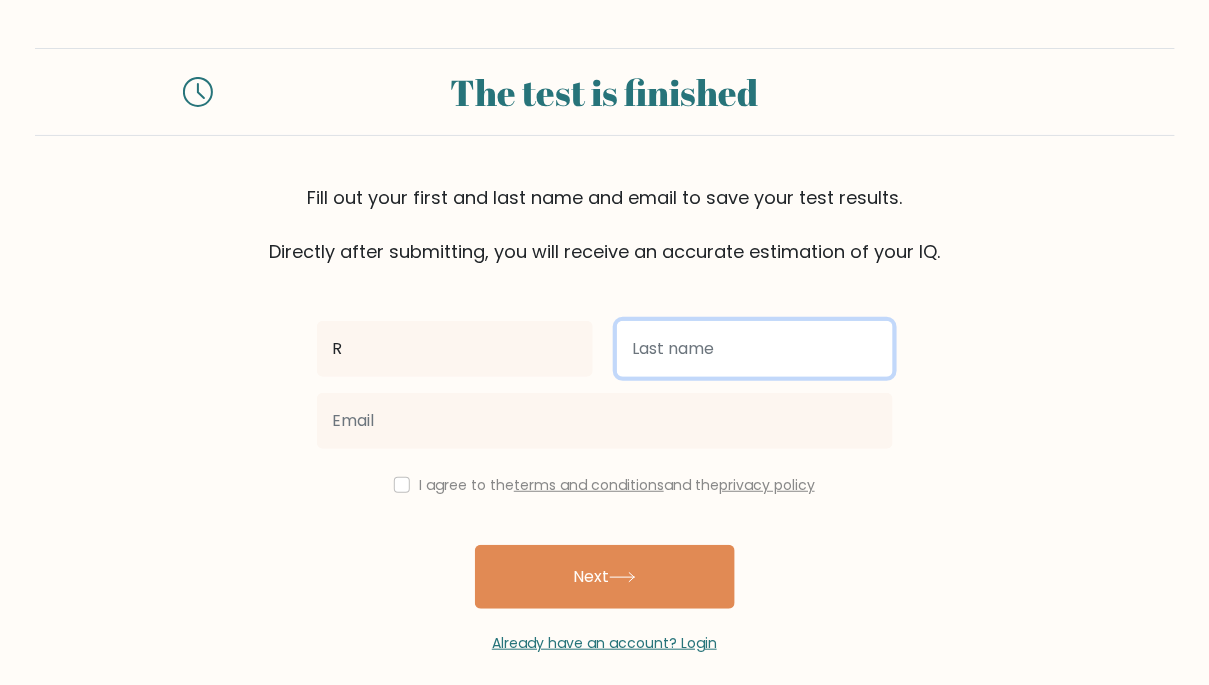 click at bounding box center [755, 349] 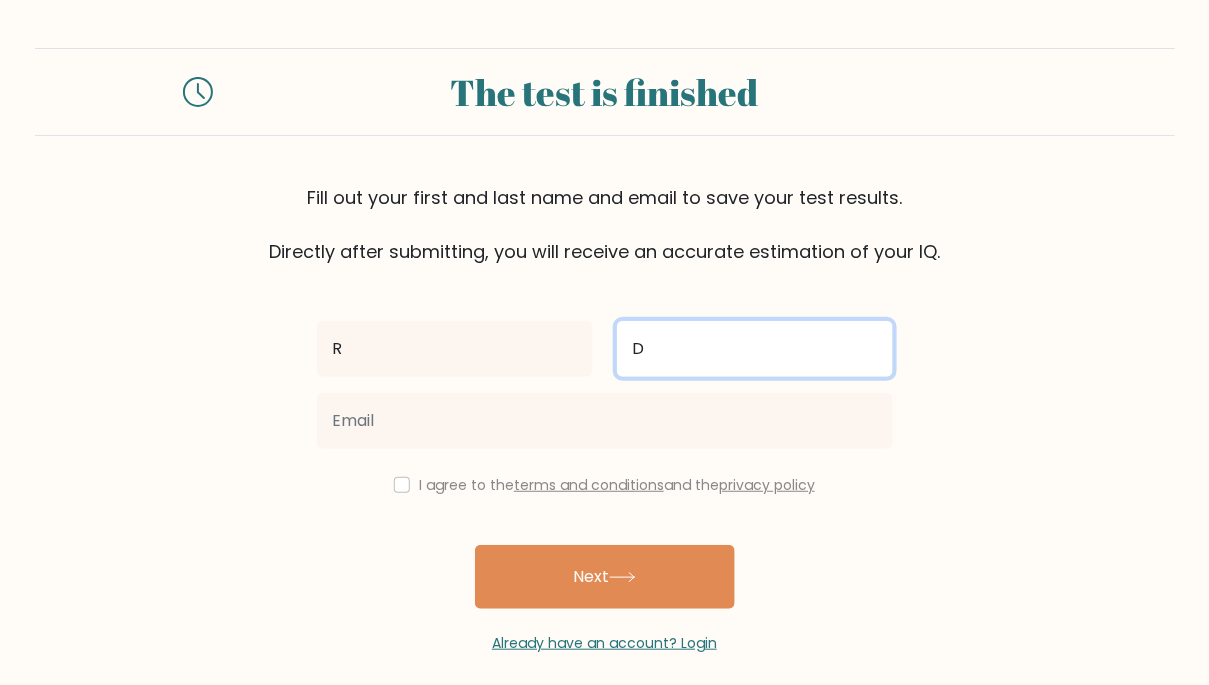 type on "D" 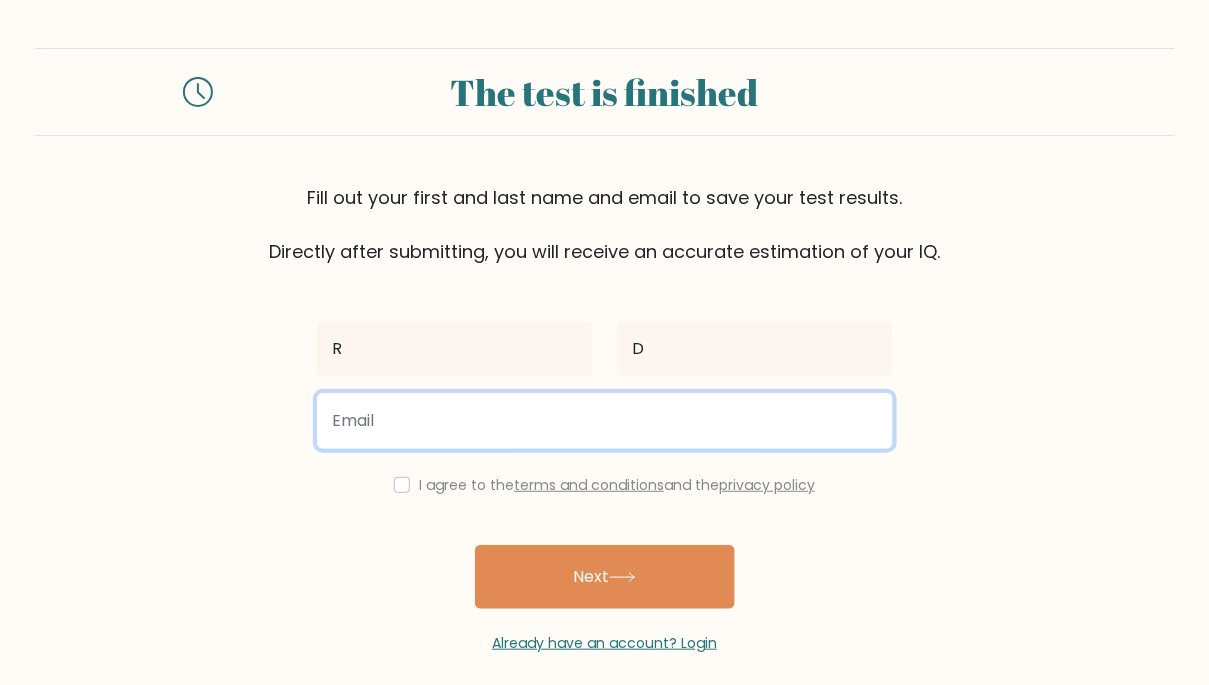 click at bounding box center (605, 421) 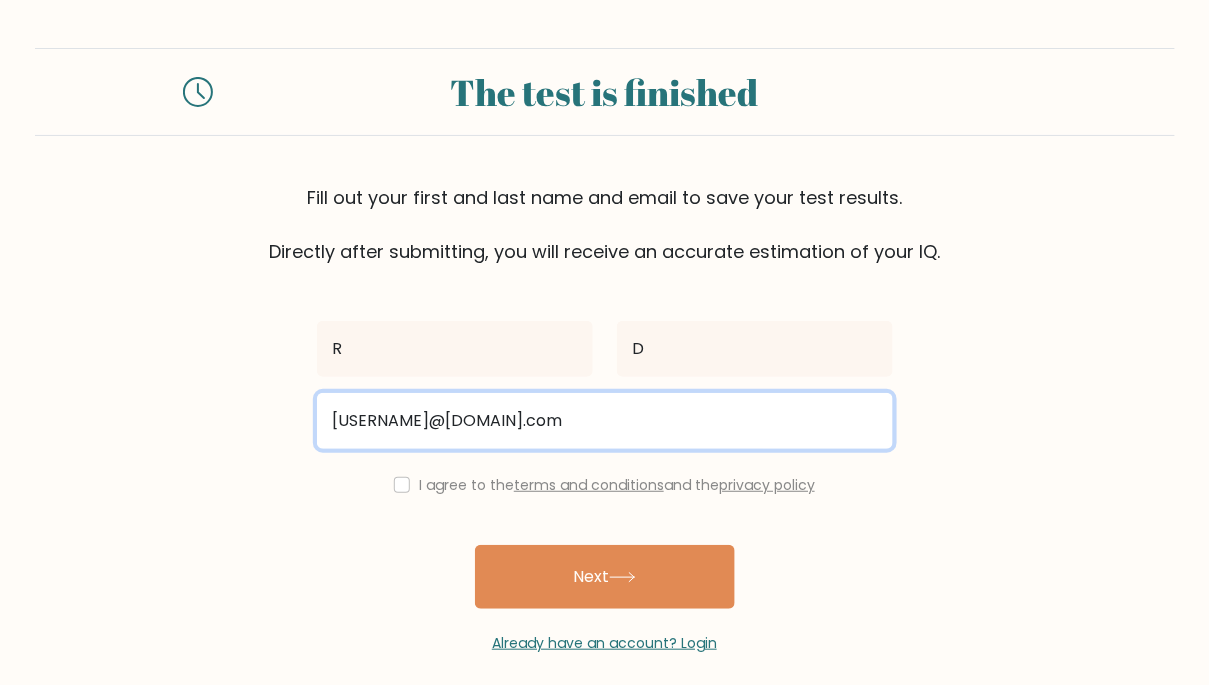 type on "[USERNAME]@[DOMAIN].com" 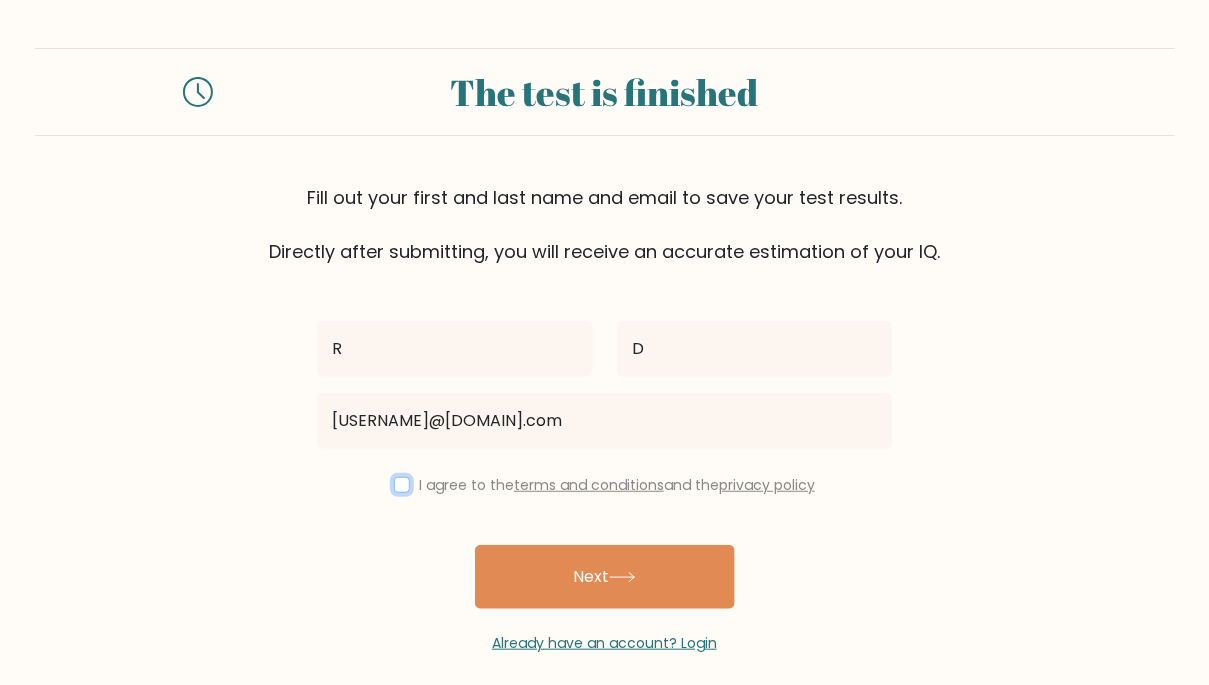 click at bounding box center (402, 485) 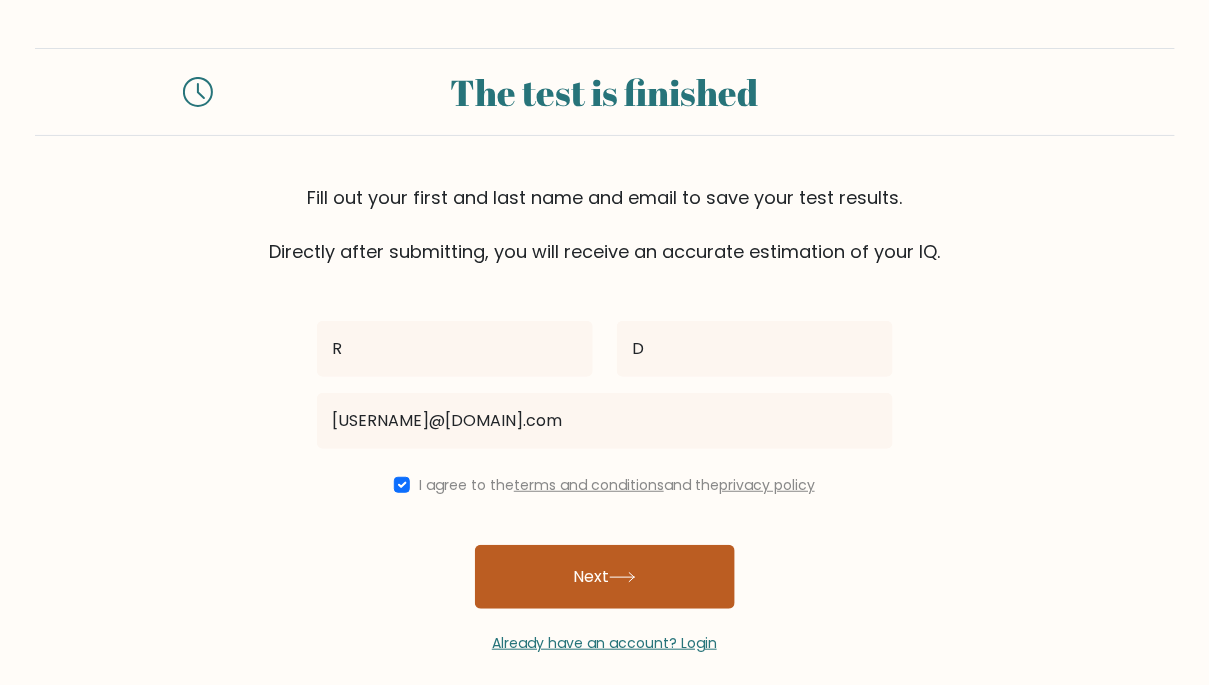 click on "Next" at bounding box center (605, 577) 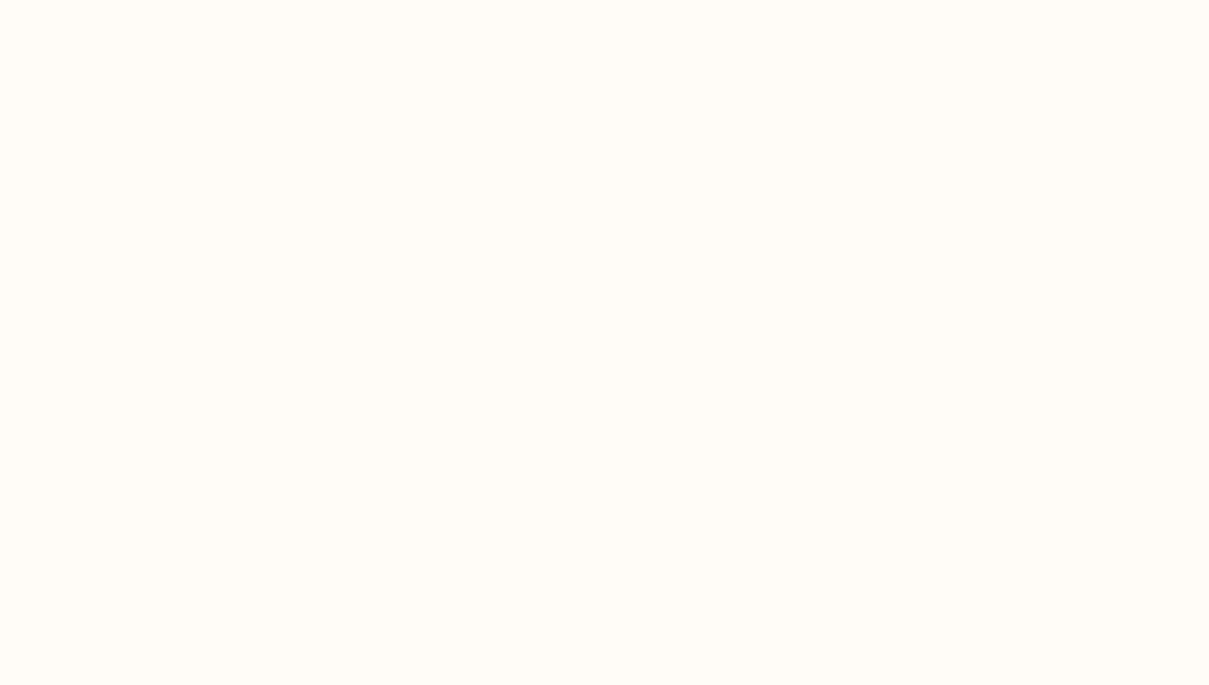 scroll, scrollTop: 0, scrollLeft: 0, axis: both 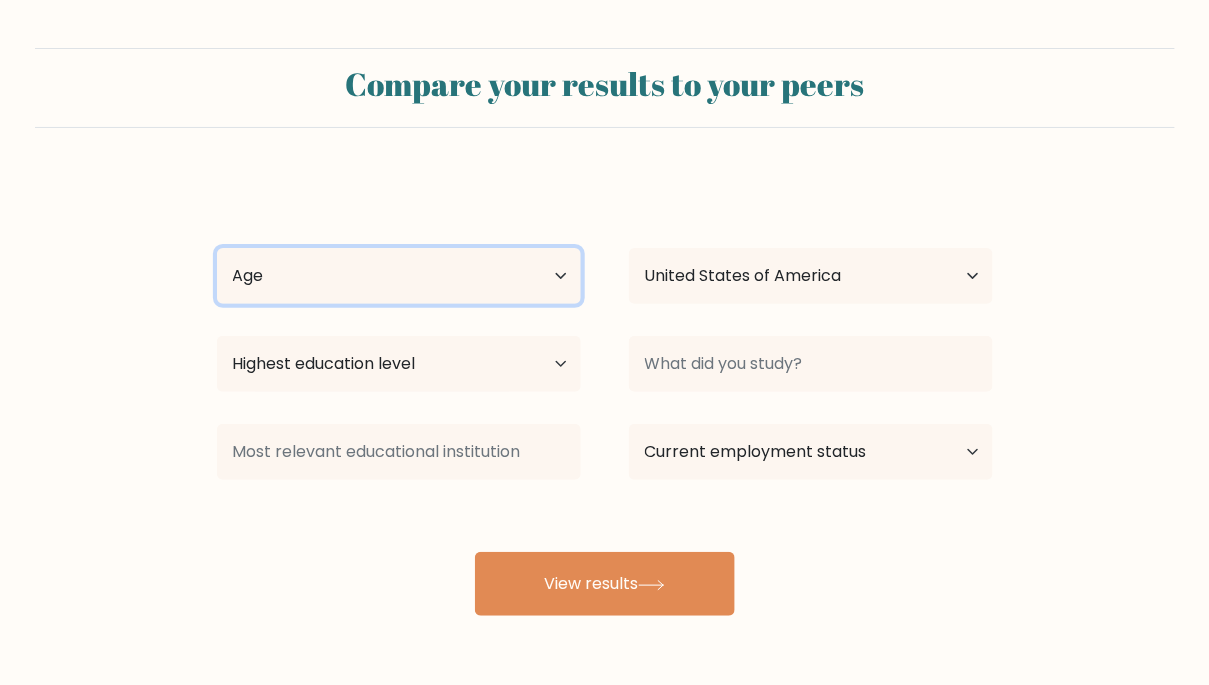 click on "Age
Under 18 years old
18-24 years old
25-34 years old
35-44 years old
45-54 years old
55-64 years old
65 years old and above" at bounding box center [399, 276] 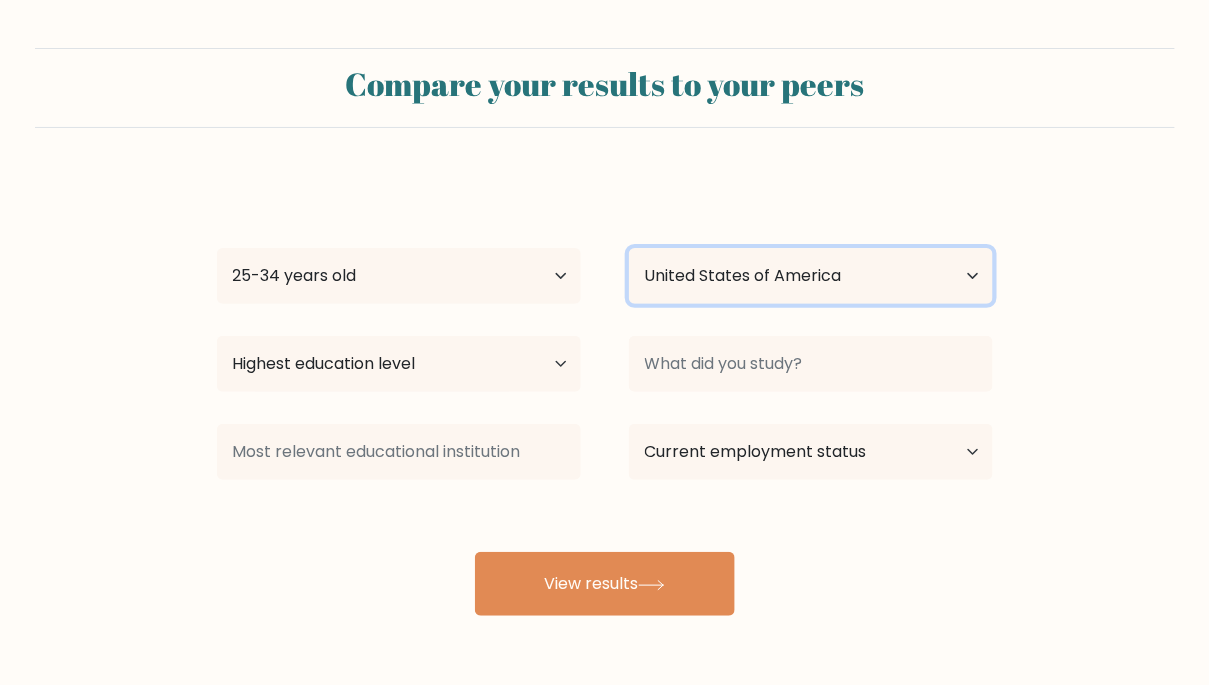 click on "Country
Afghanistan
Albania
Algeria
American Samoa
Andorra
Angola
Anguilla
Antarctica
Antigua and Barbuda
Argentina
Armenia
Aruba
Australia
Austria
Azerbaijan
Bahamas
Bahrain
Bangladesh
Barbados
Belarus
Belgium
Belize
Benin
Bermuda
Bhutan
Bolivia
Bonaire, Sint Eustatius and Saba
Bosnia and Herzegovina
Botswana
Bouvet Island
Brazil
British Indian Ocean Territory
Brunei
Bulgaria
Burkina Faso
Burundi
Cabo Verde
Cambodia
Cameroon
Canada
Cayman Islands
Central African Republic
Chad
Chile
China
Christmas Island
Cocos (Keeling) Islands
Colombia
Comoros
Congo
Congo (the Democratic Republic of the)
Cook Islands
Costa Rica
Côte d'Ivoire
Croatia
Cuba" at bounding box center (811, 276) 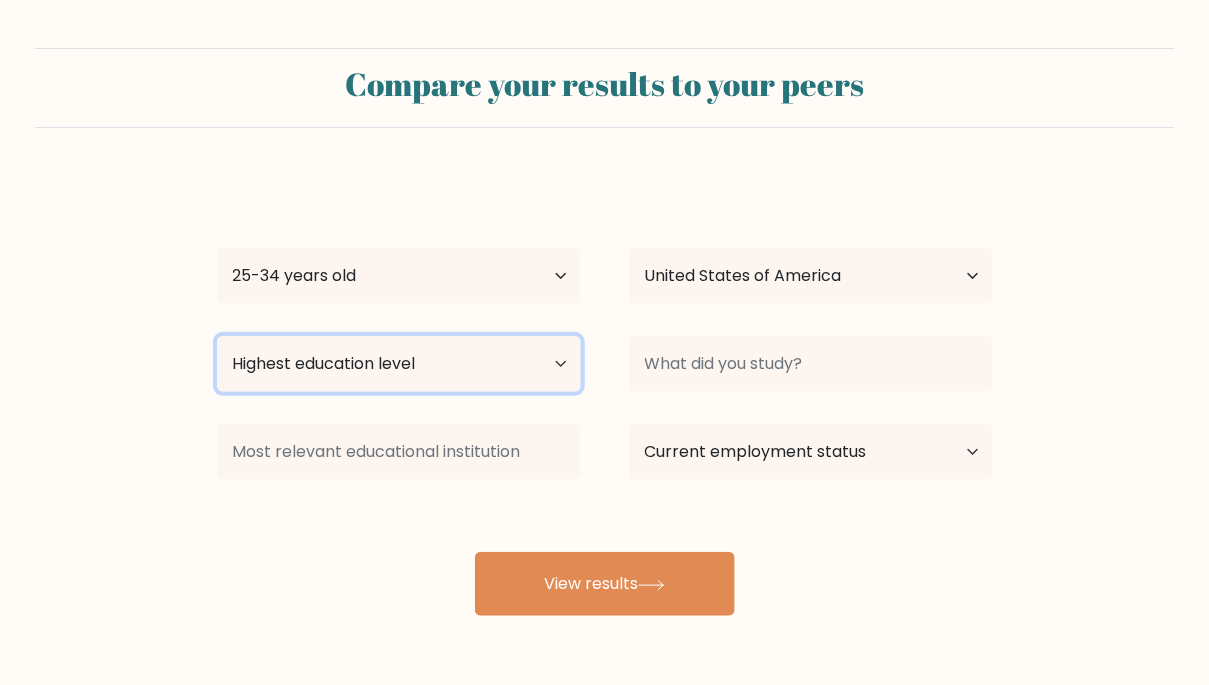 click on "Highest education level
No schooling
Primary
Lower Secondary
Upper Secondary
Occupation Specific
Bachelor's degree
Master's degree
Doctoral degree" at bounding box center (399, 364) 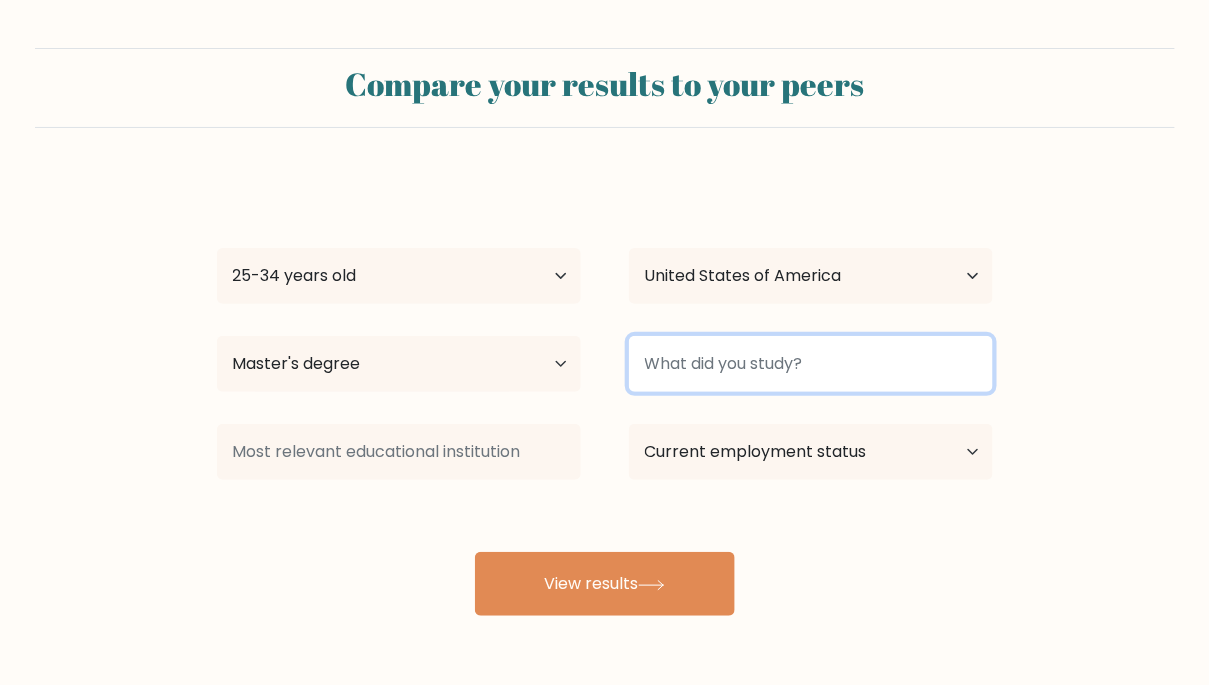 click at bounding box center [811, 364] 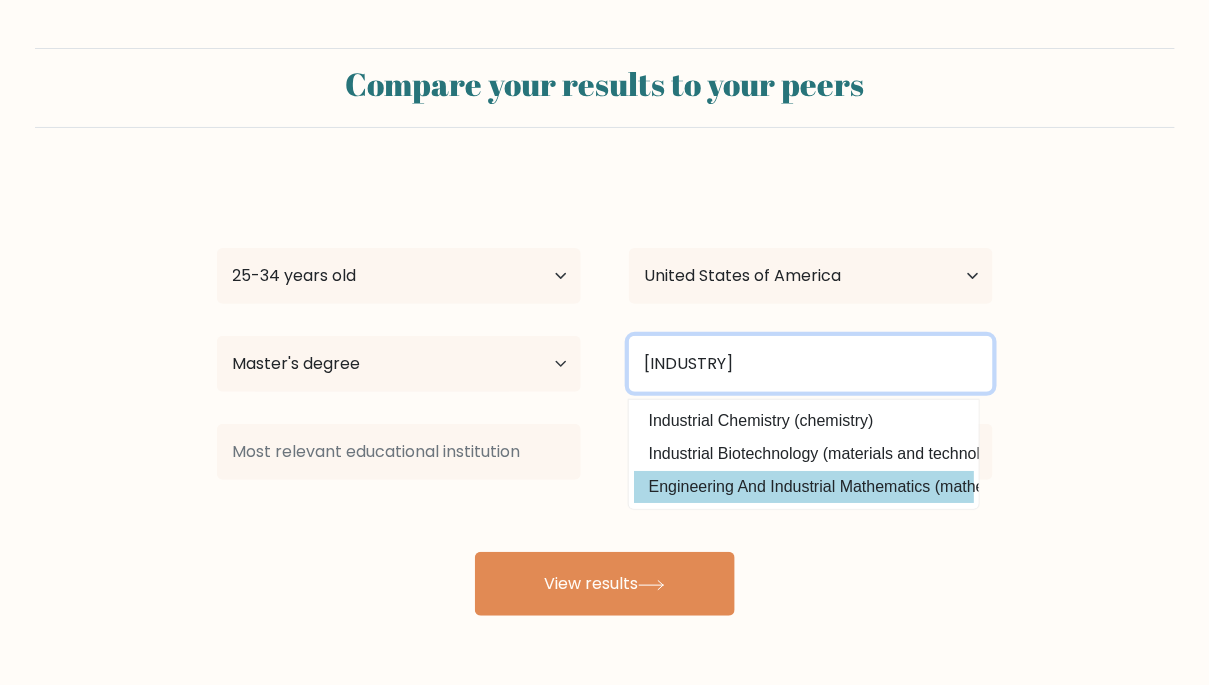 type on "[INDUSTRY]" 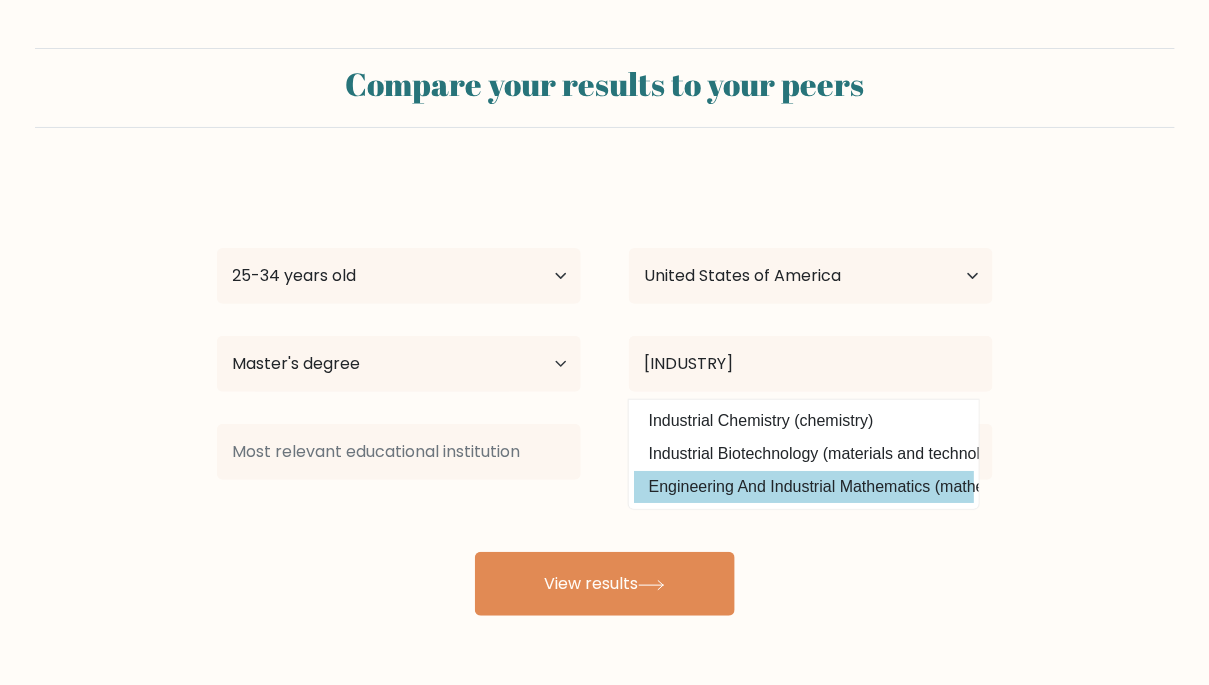 click on "Engineering And Industrial Mathematics (mathematical sciences)" at bounding box center [804, 487] 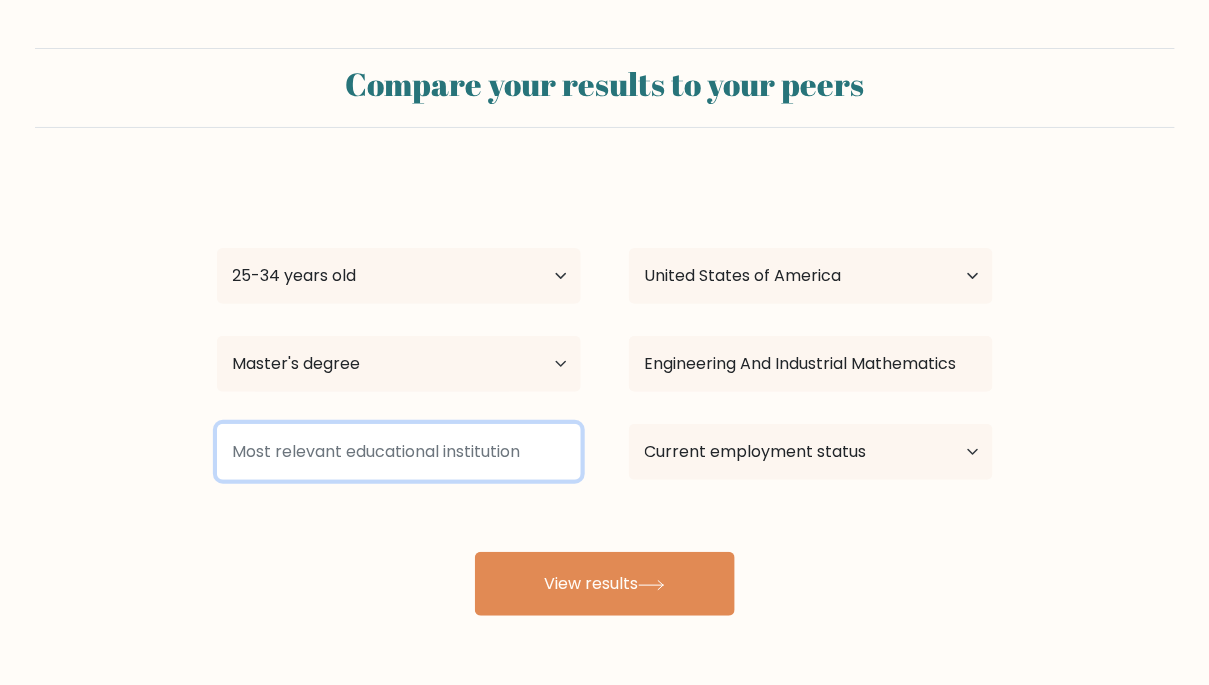 click at bounding box center [399, 452] 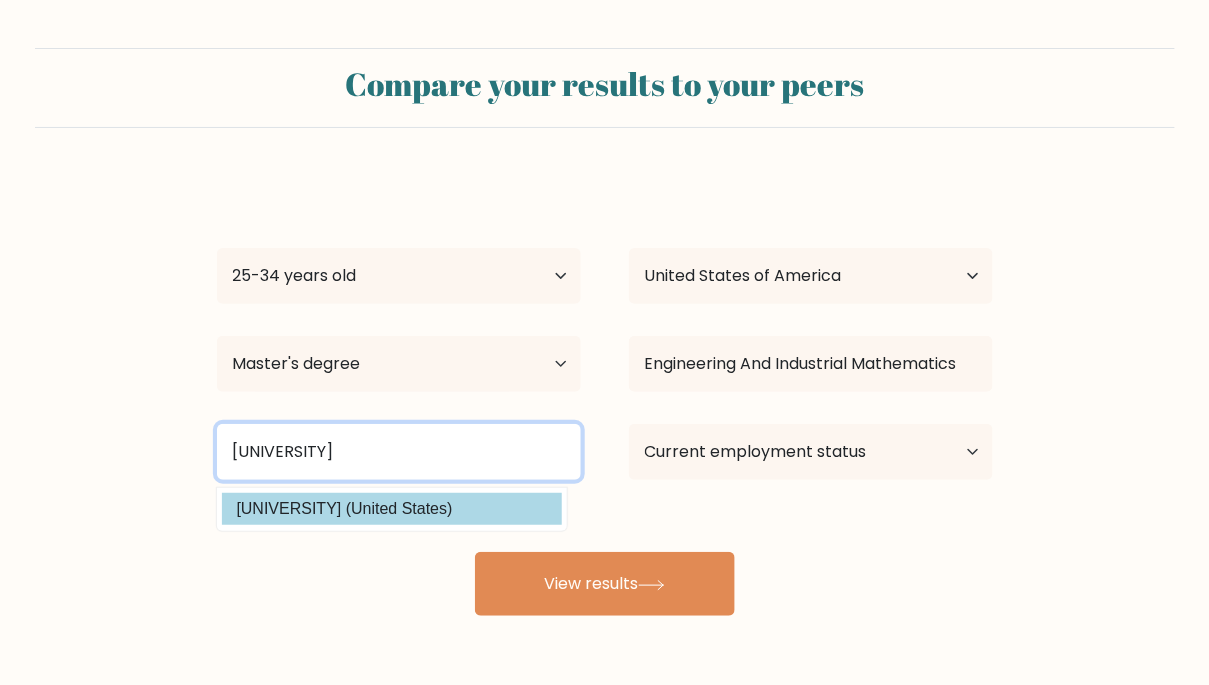 type on "[UNIVERSITY]" 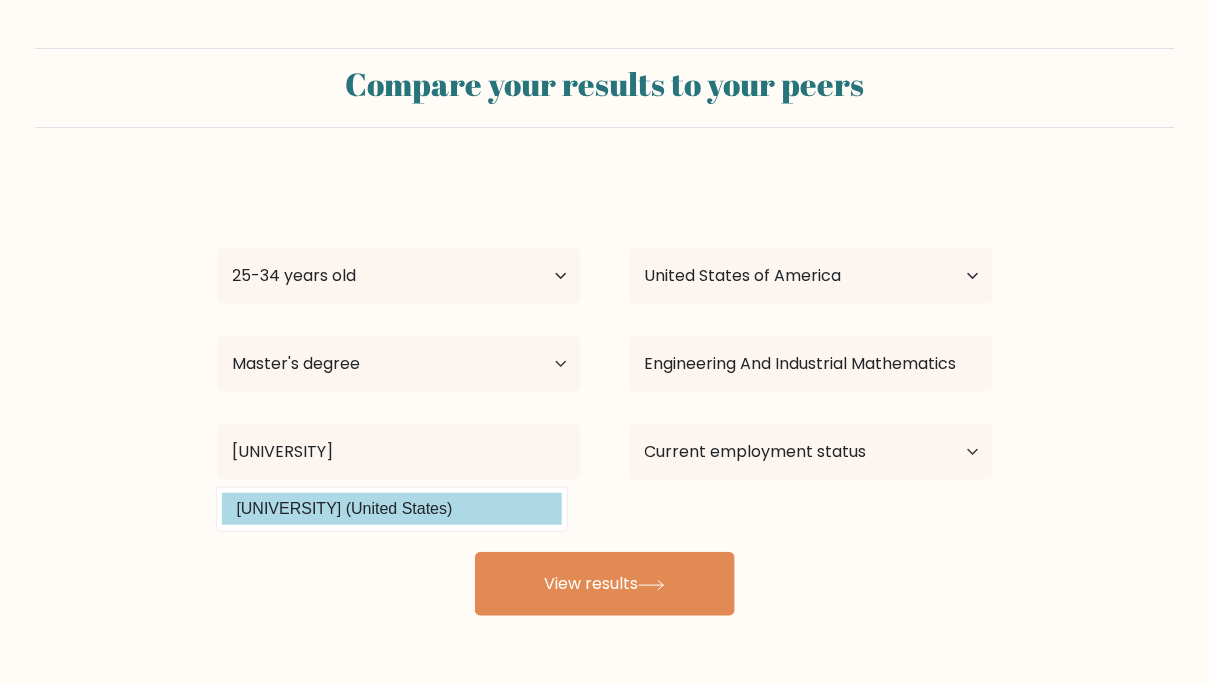 click on "[UNIVERSITY] (United States)" at bounding box center [392, 509] 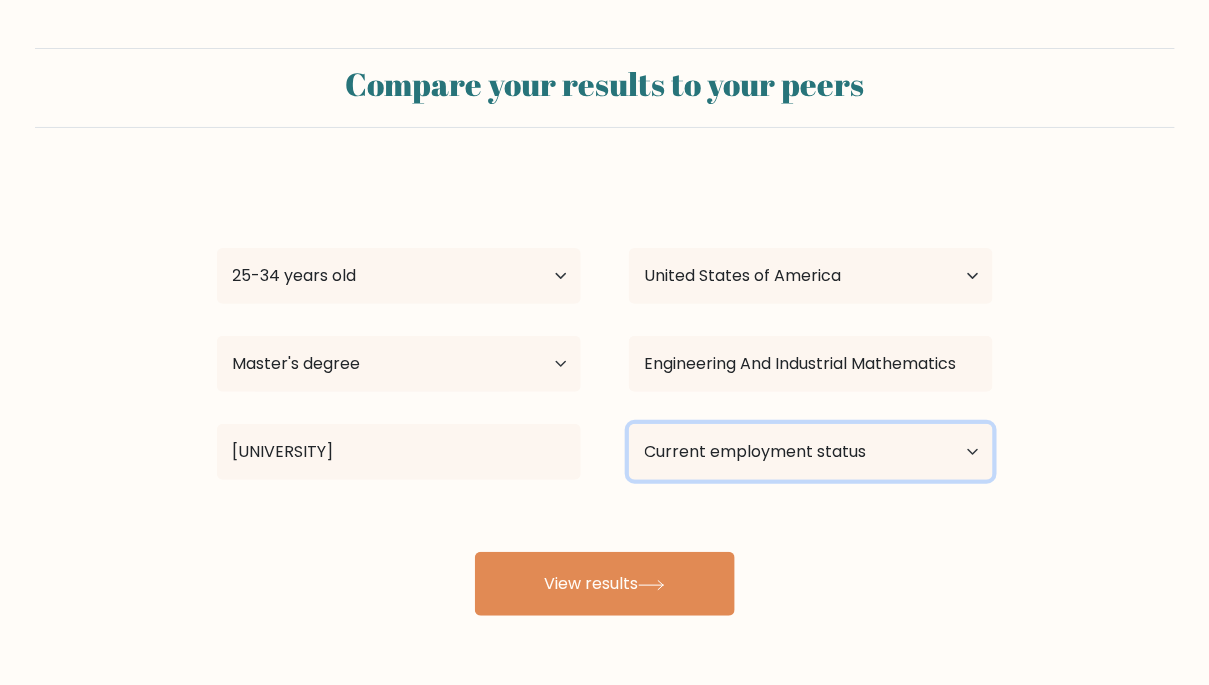 click on "Current employment status
Employed
Student
Retired
Other / prefer not to answer" at bounding box center [811, 452] 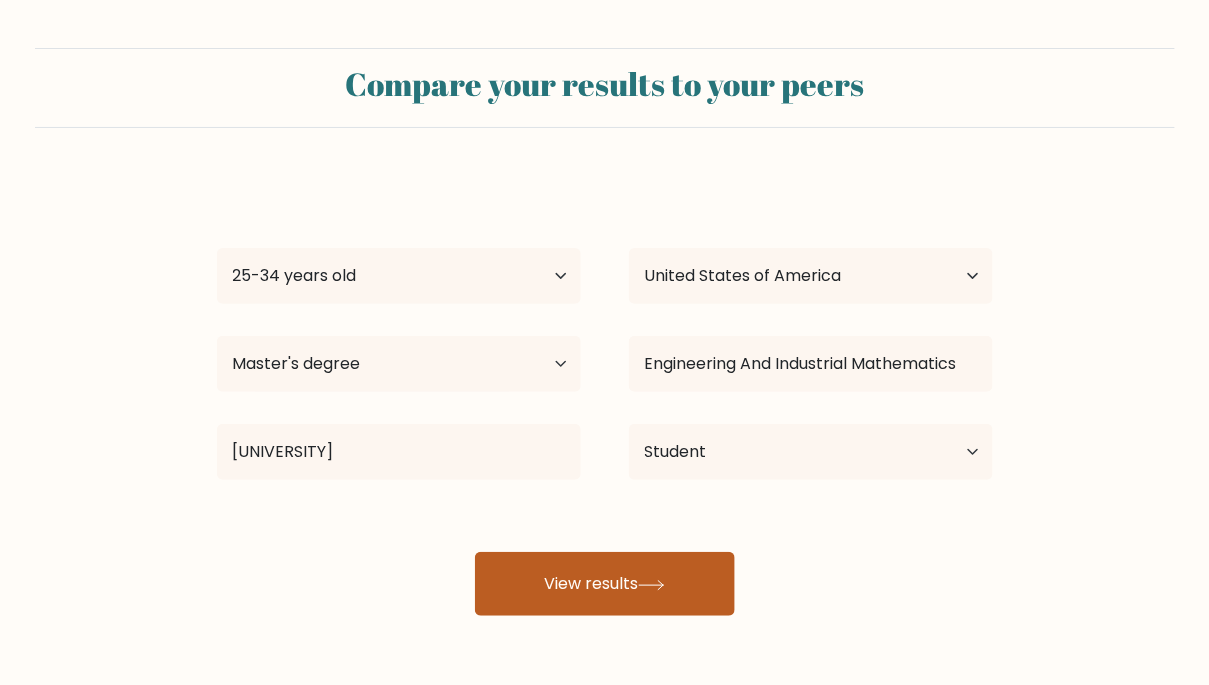 click on "View results" at bounding box center (605, 584) 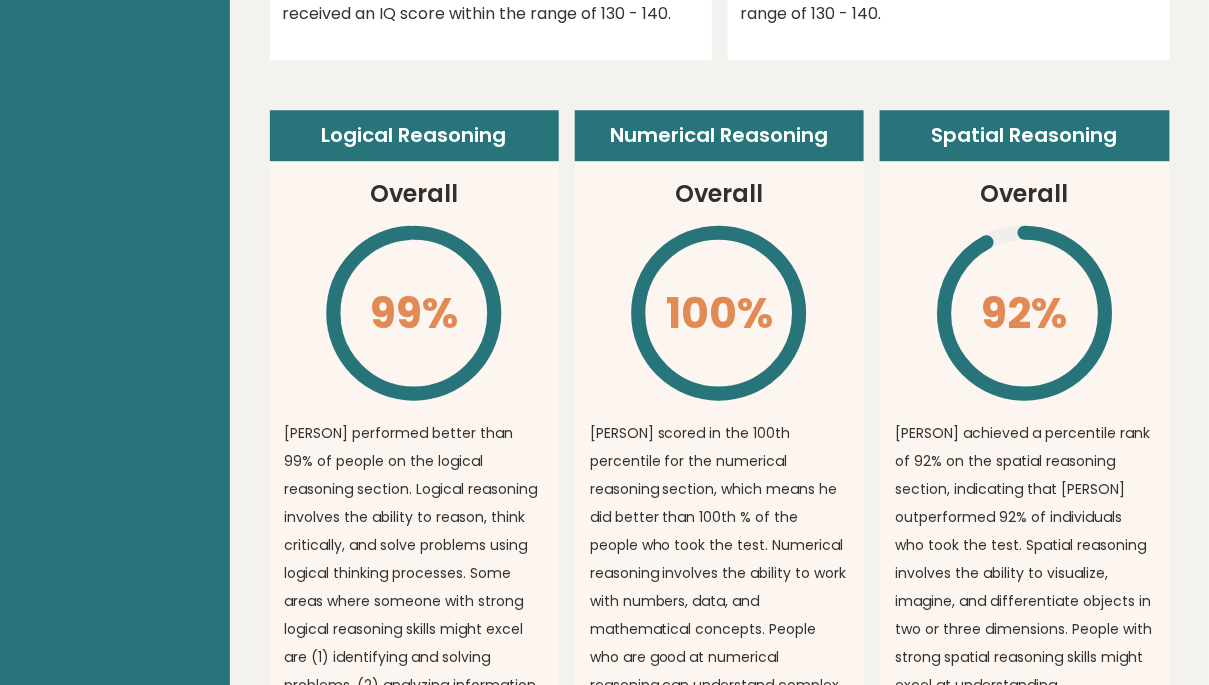 scroll, scrollTop: 1436, scrollLeft: 0, axis: vertical 